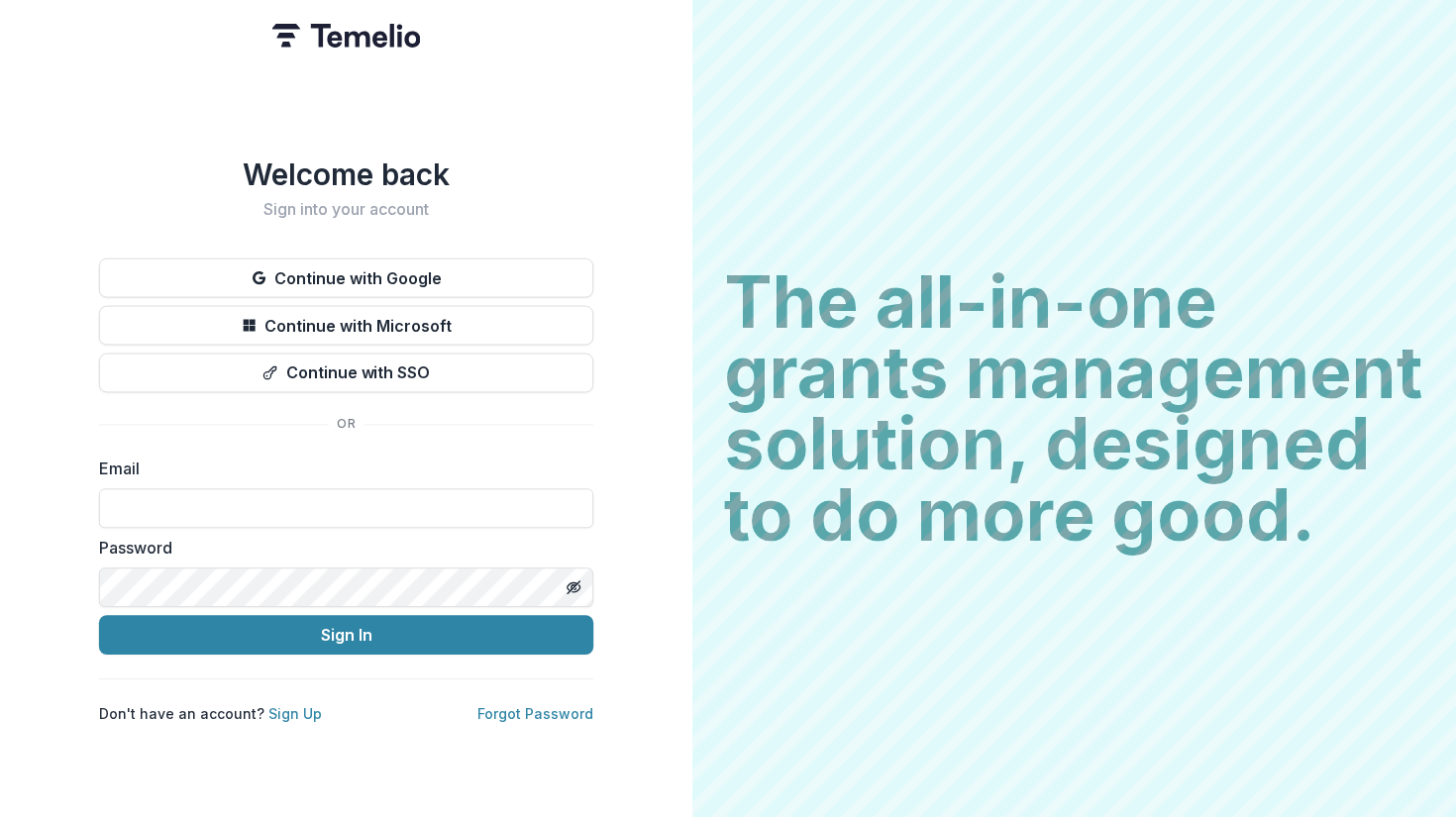 scroll, scrollTop: 0, scrollLeft: 0, axis: both 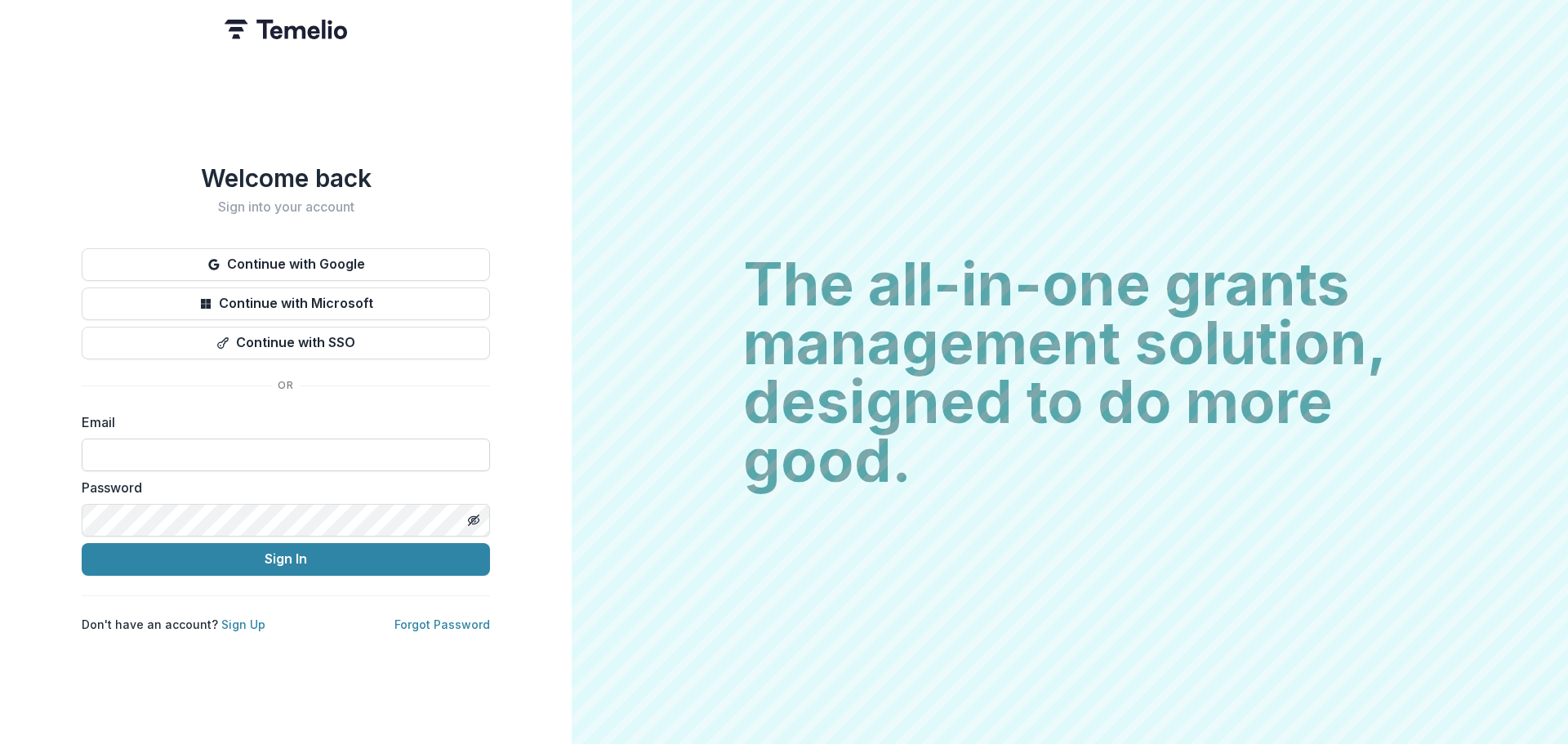 click at bounding box center [286, 455] 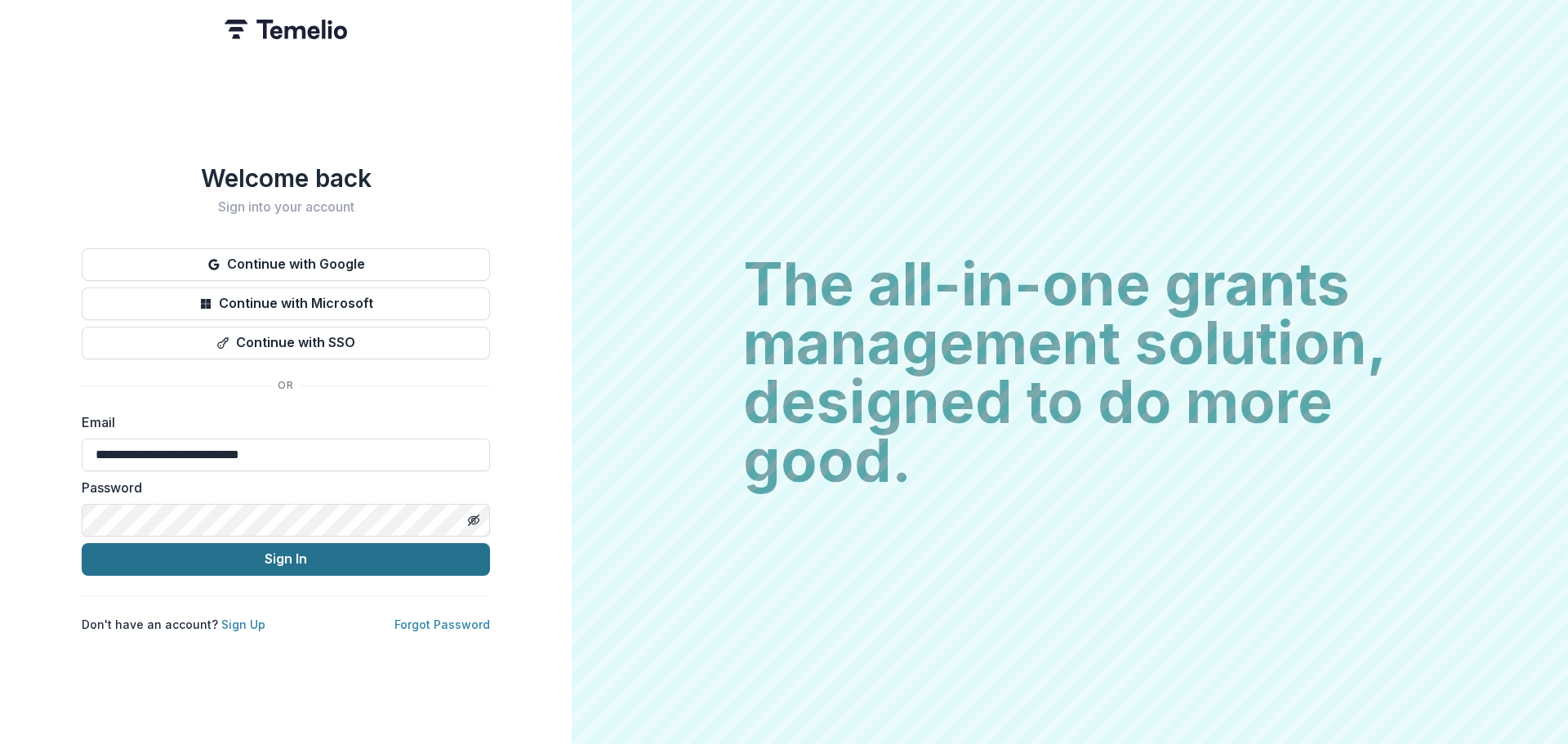 click on "Sign In" at bounding box center (286, 559) 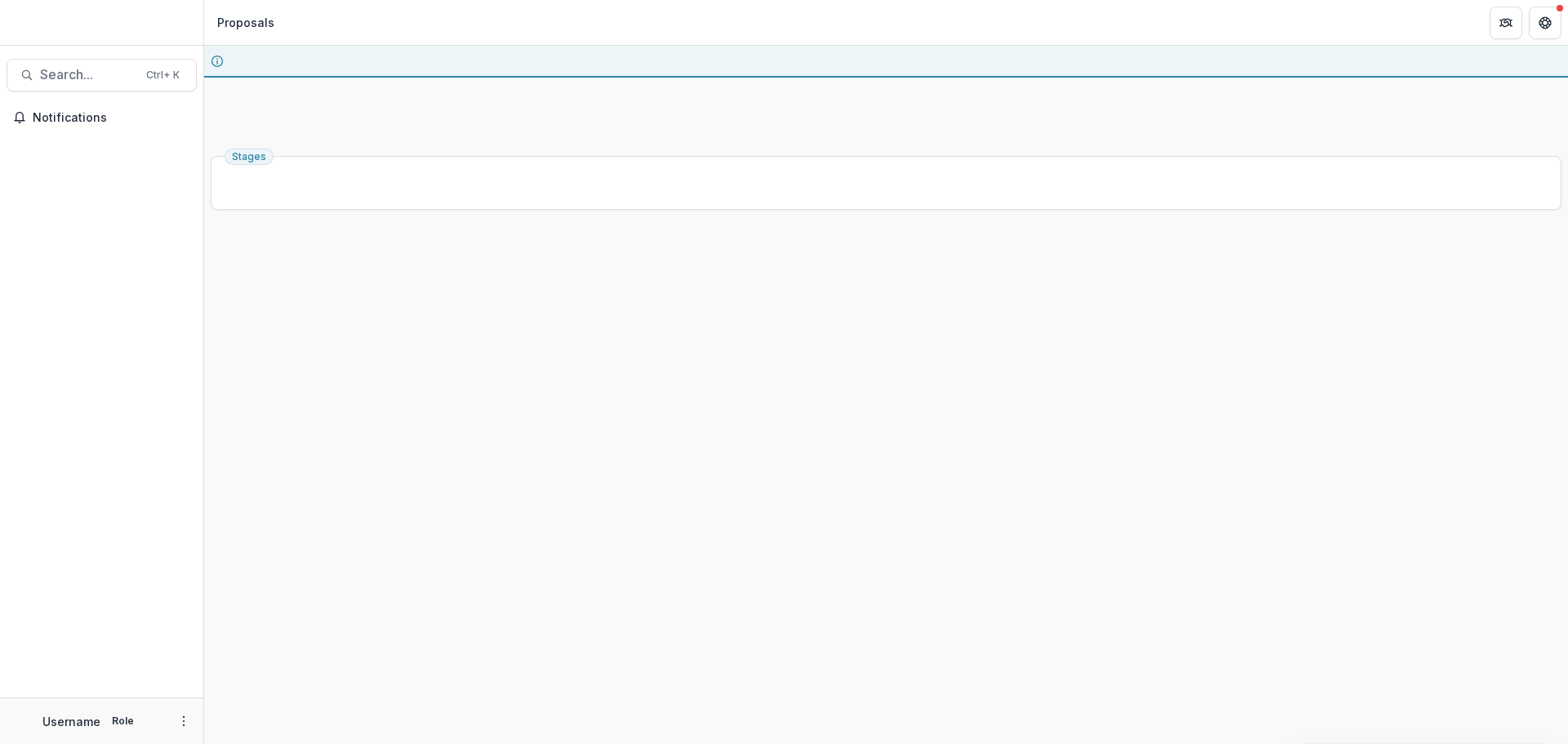 scroll, scrollTop: 0, scrollLeft: 0, axis: both 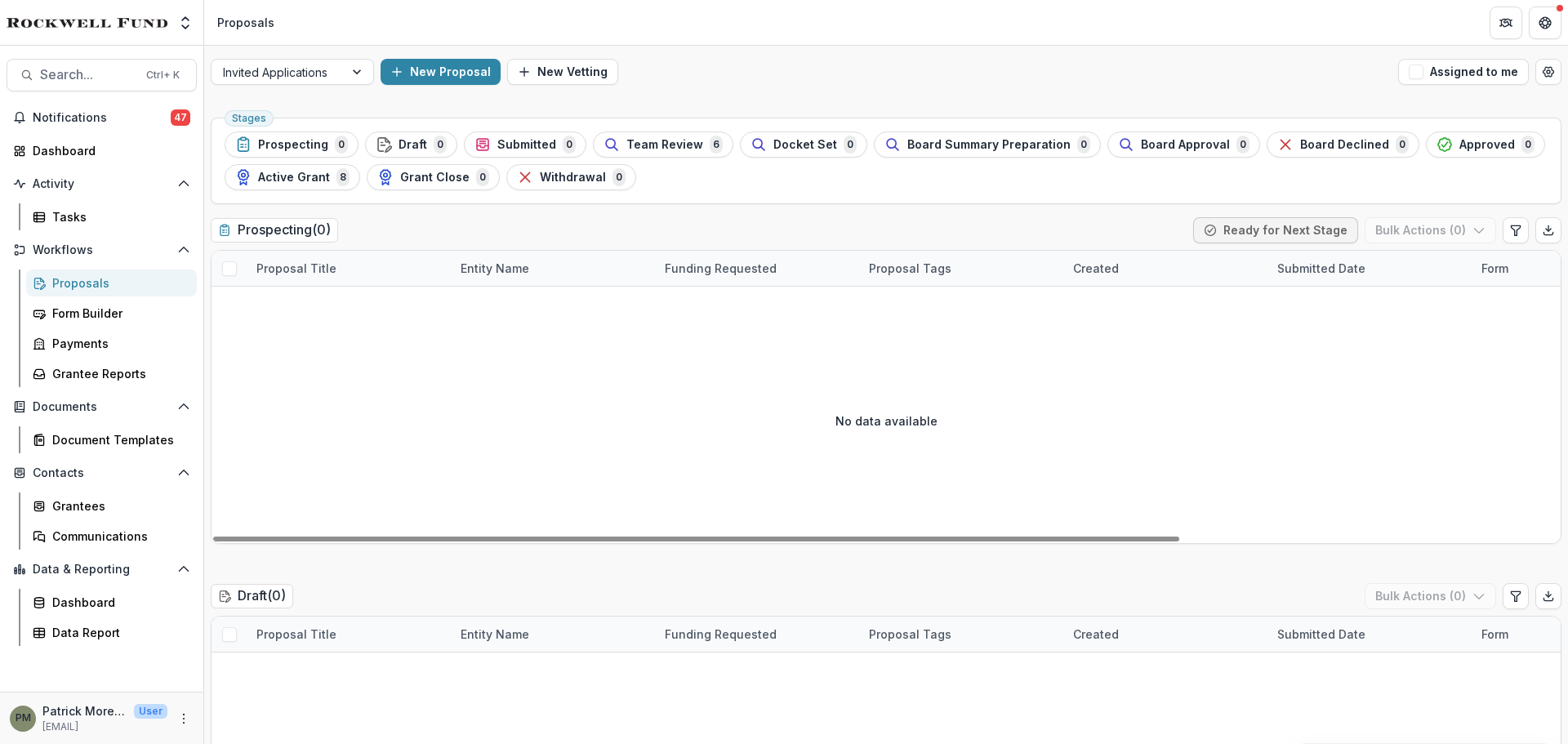 click on "Team Review" at bounding box center [665, 145] 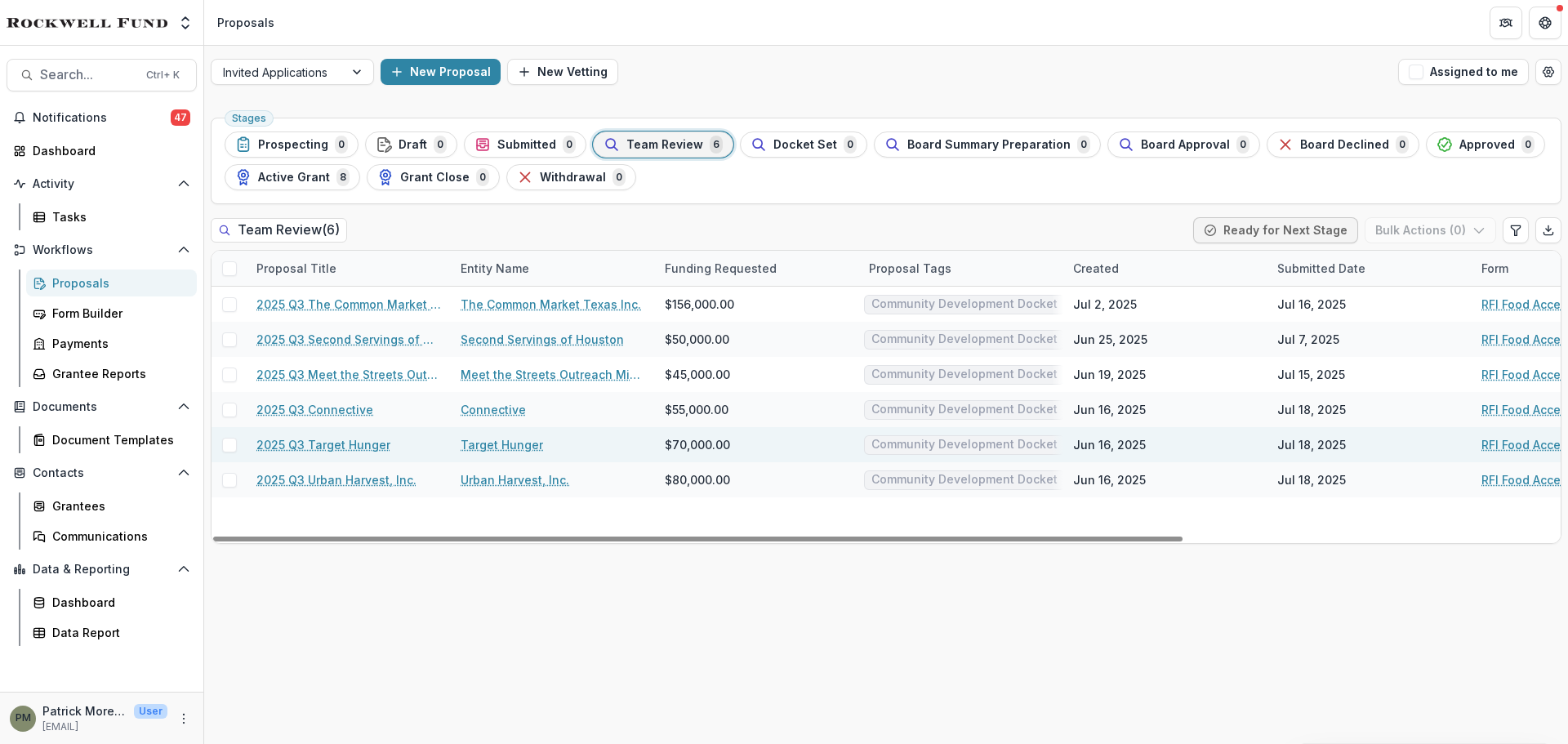 click on "2025 Q3 Target Hunger" at bounding box center [323, 444] 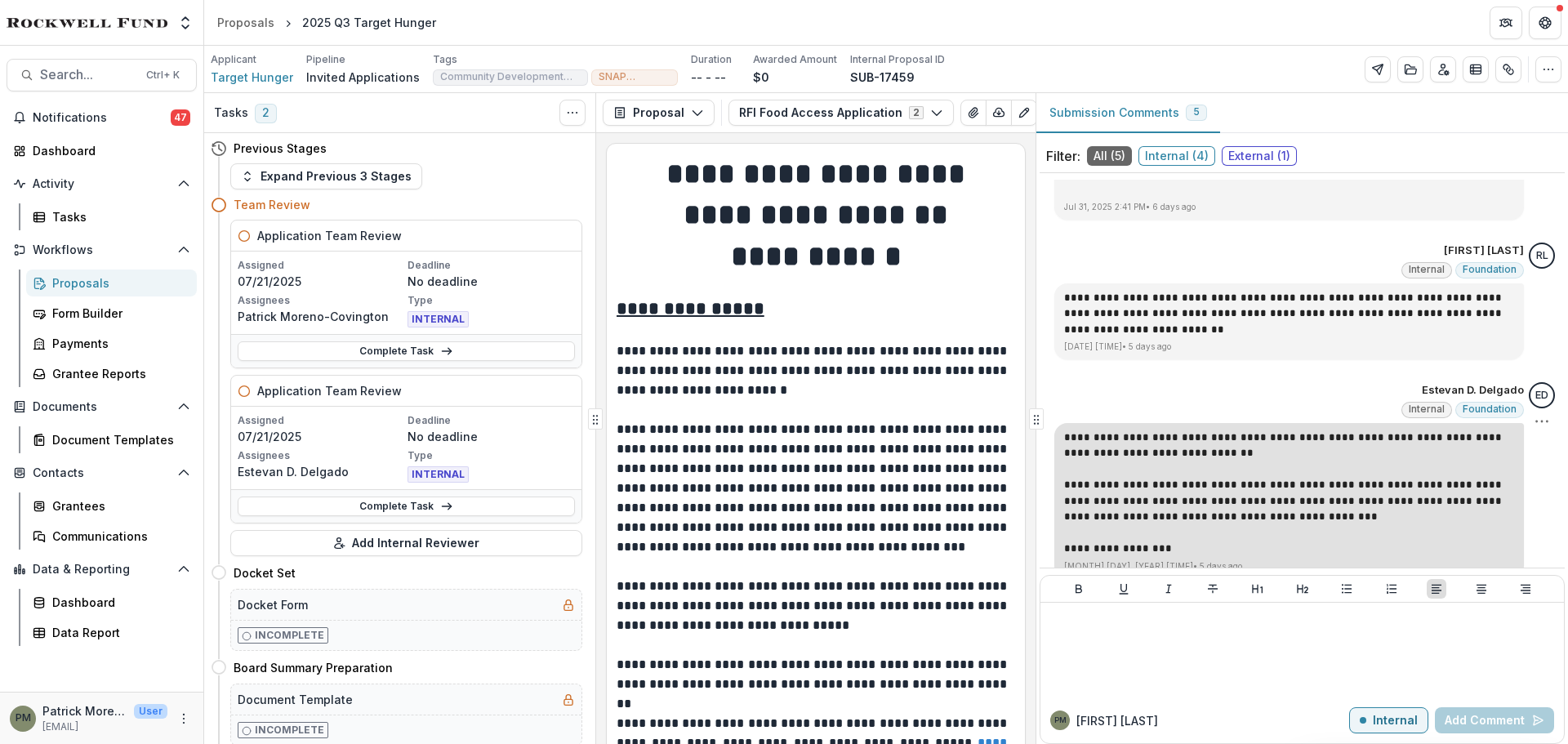 scroll, scrollTop: 510, scrollLeft: 0, axis: vertical 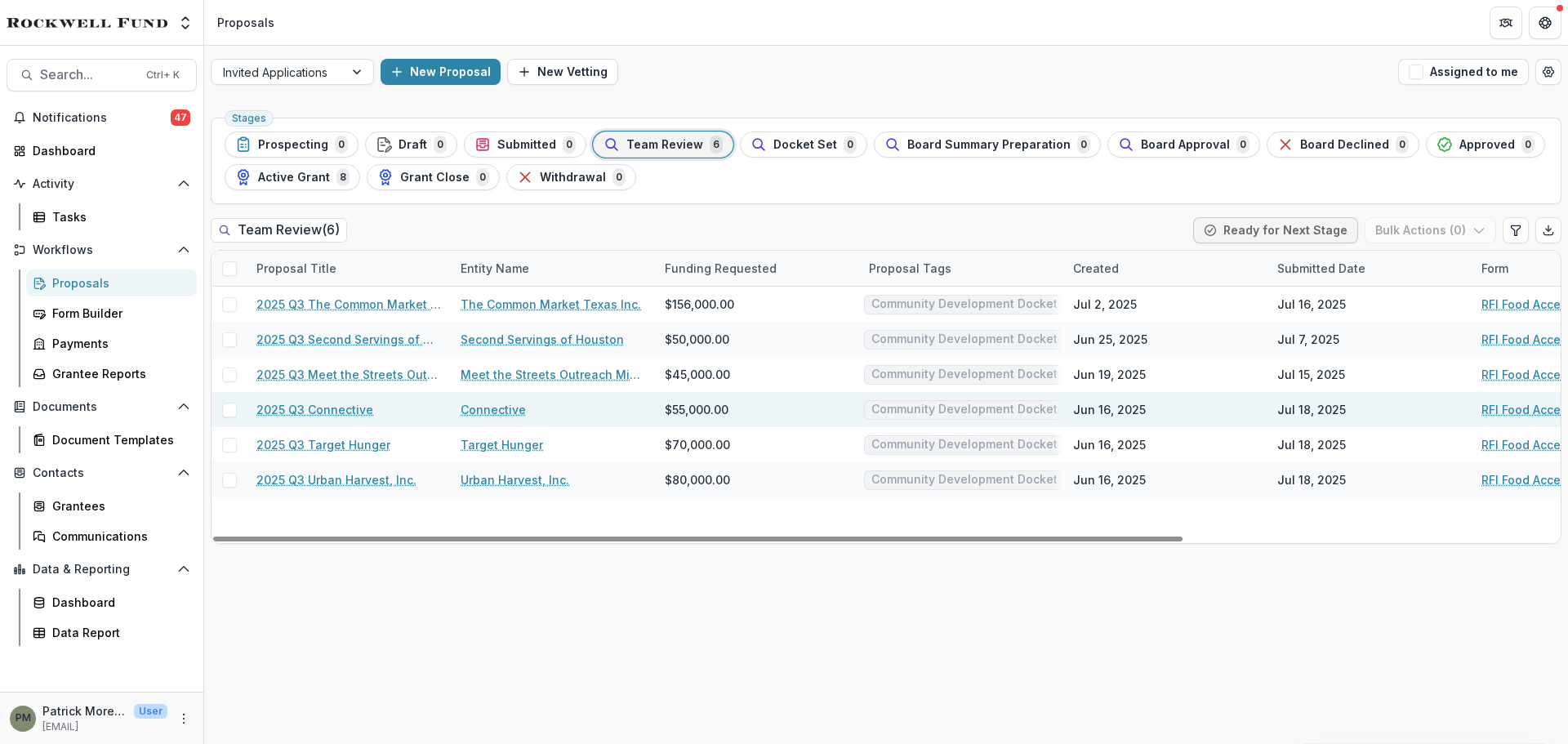 click on "2025 Q3 Connective" at bounding box center [314, 409] 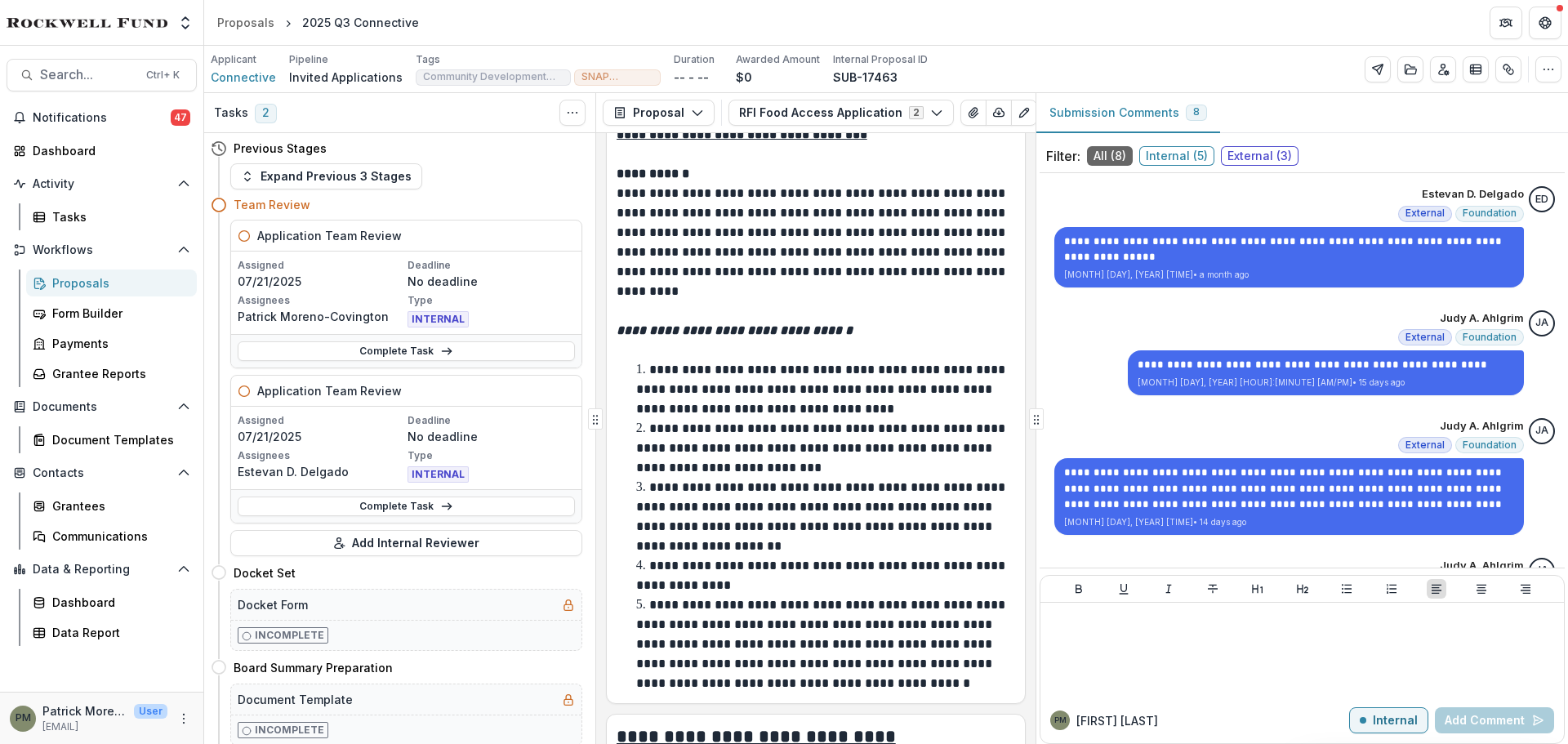 scroll, scrollTop: 735, scrollLeft: 0, axis: vertical 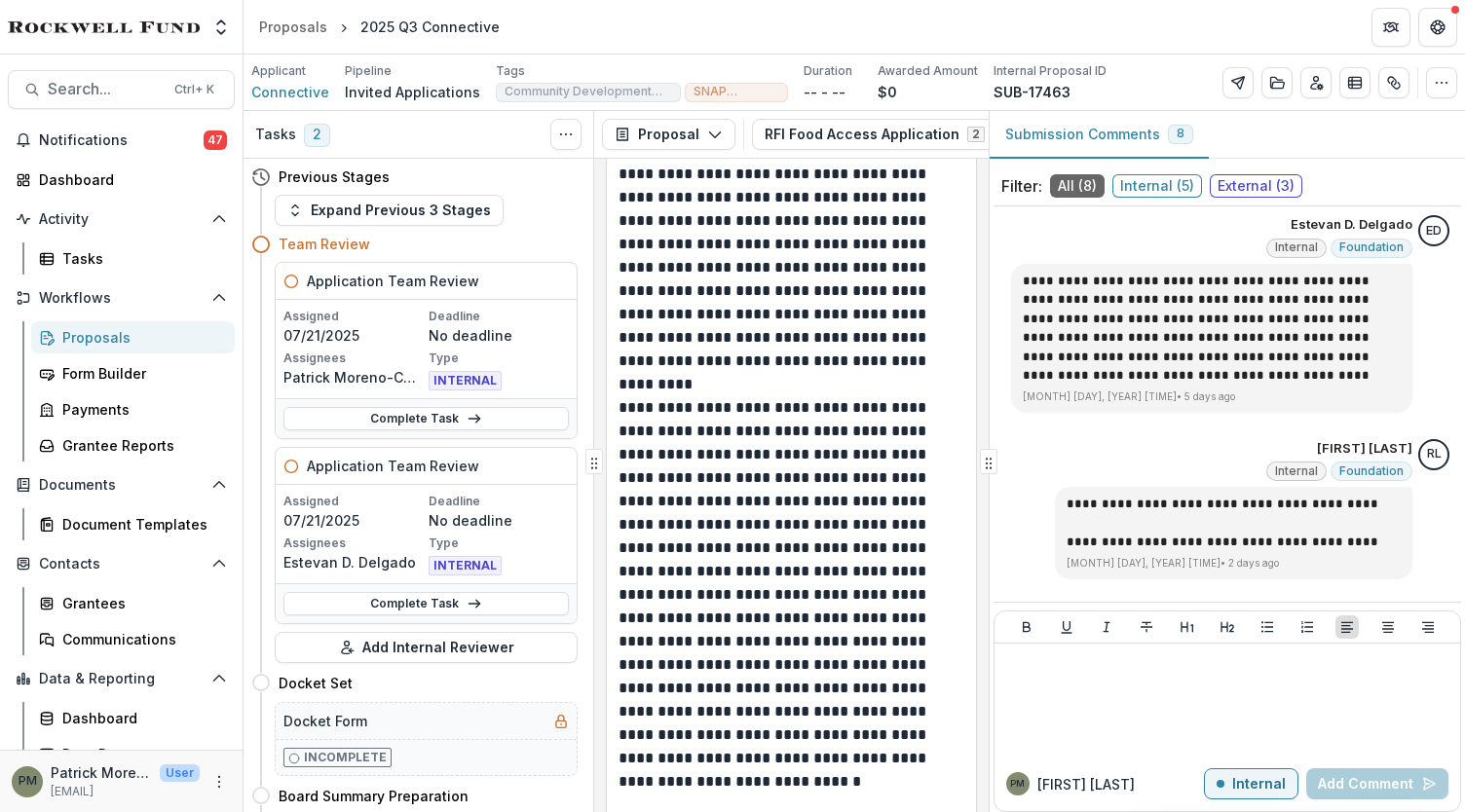 click on "Submission Comments 8" at bounding box center [1227, 134] 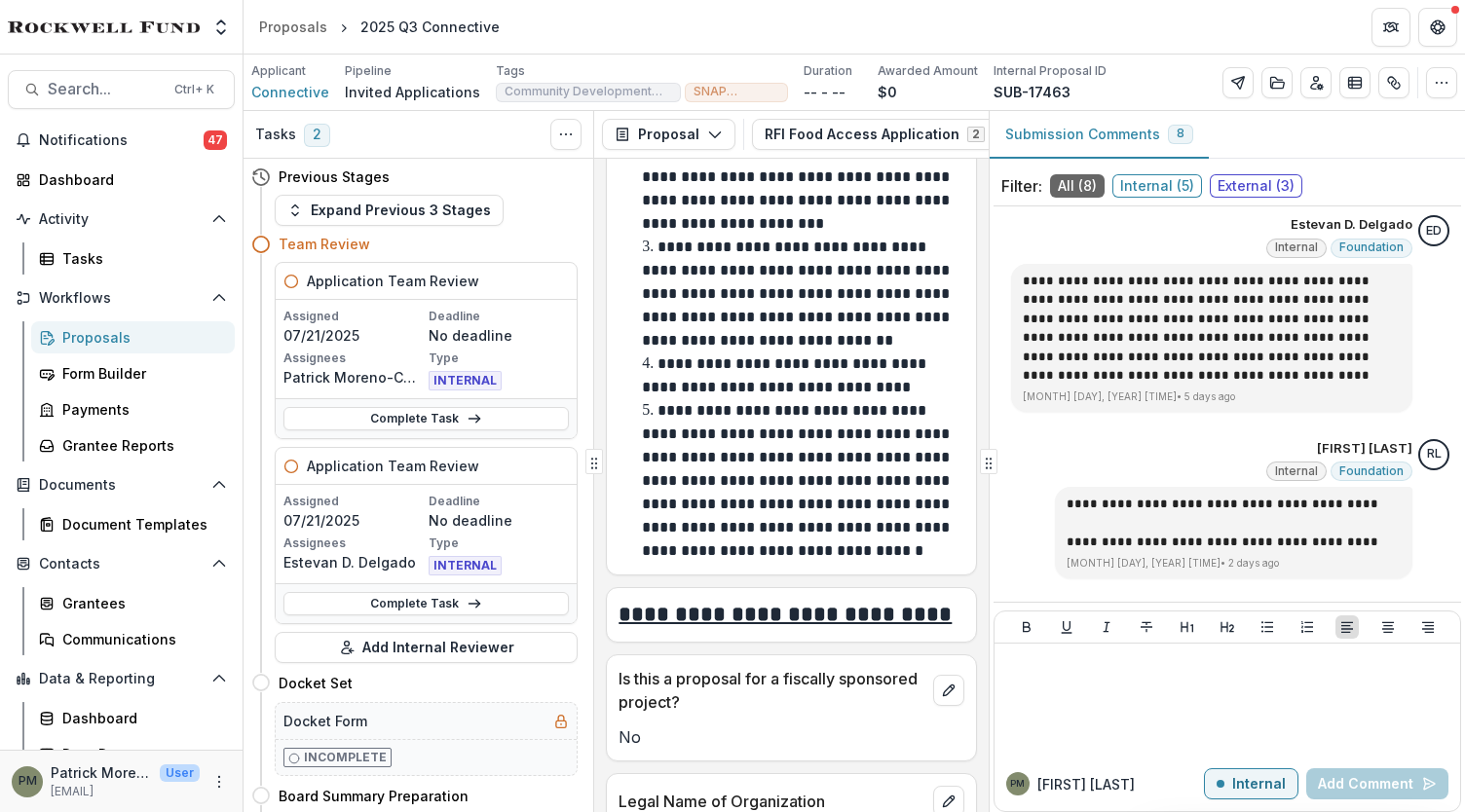 scroll, scrollTop: 1505, scrollLeft: 0, axis: vertical 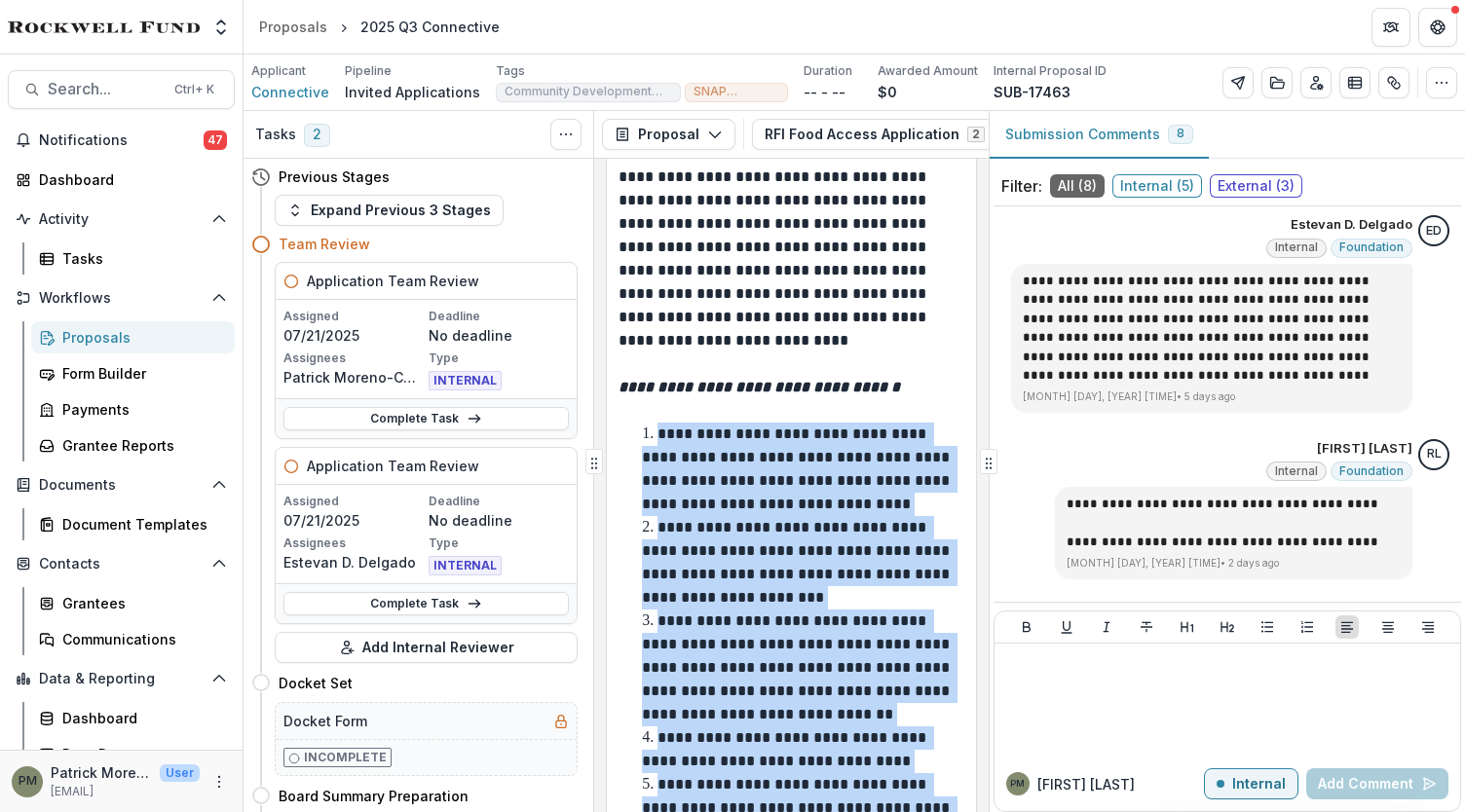 drag, startPoint x: 775, startPoint y: 630, endPoint x: 620, endPoint y: 484, distance: 212.93426 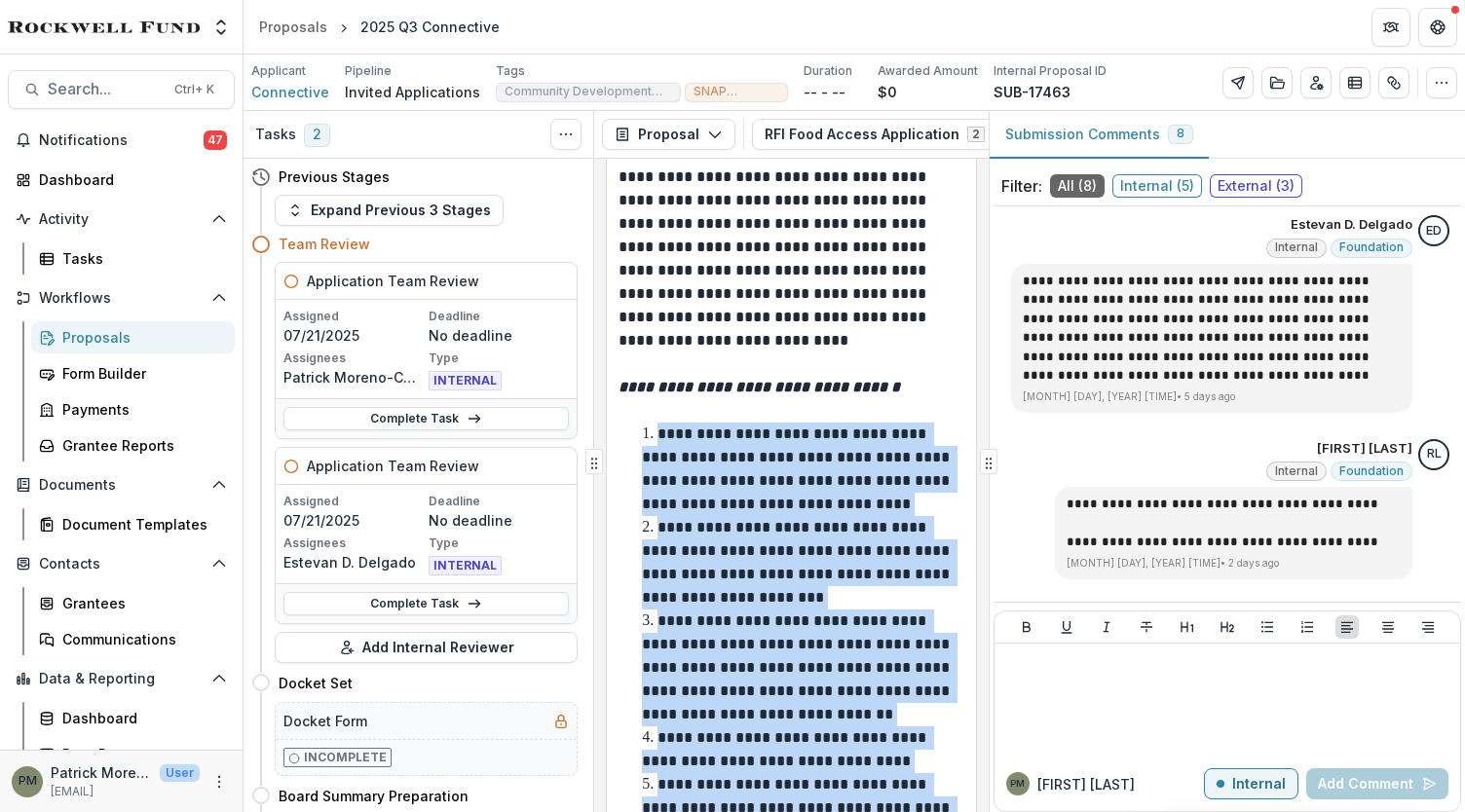 click on "**********" at bounding box center [791, 680] 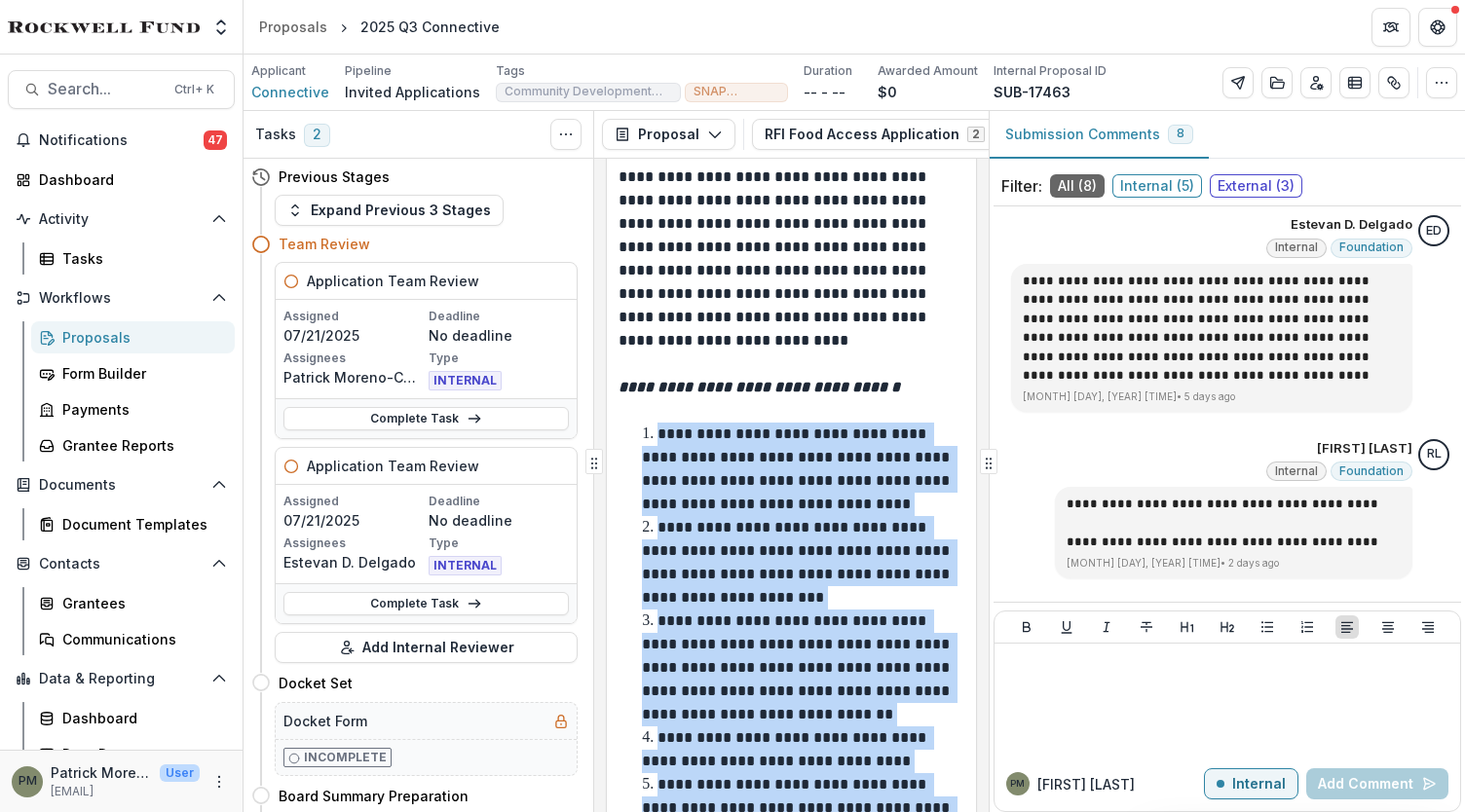 copy on "**********" 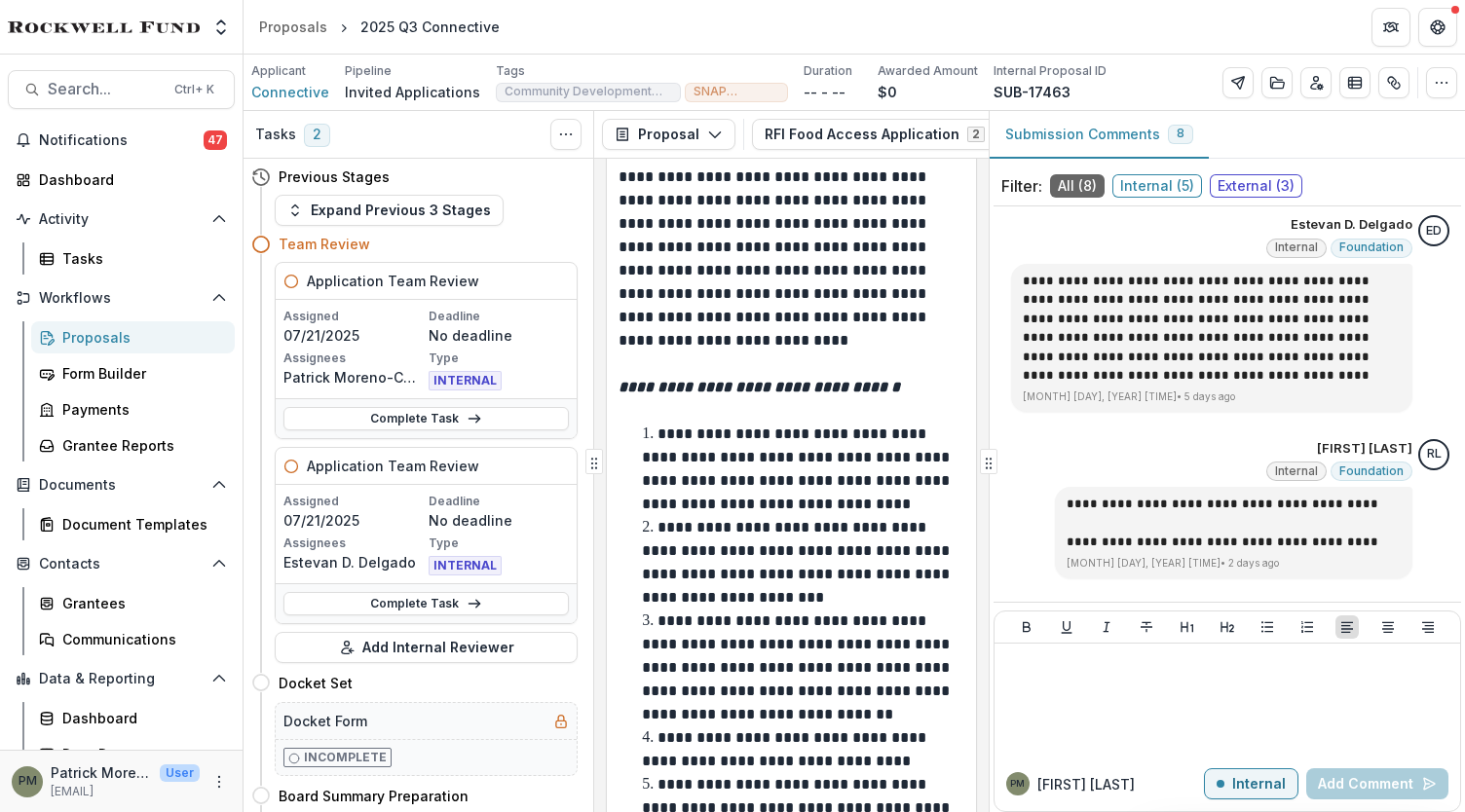 click on "Invited Applications" at bounding box center (412, 92) 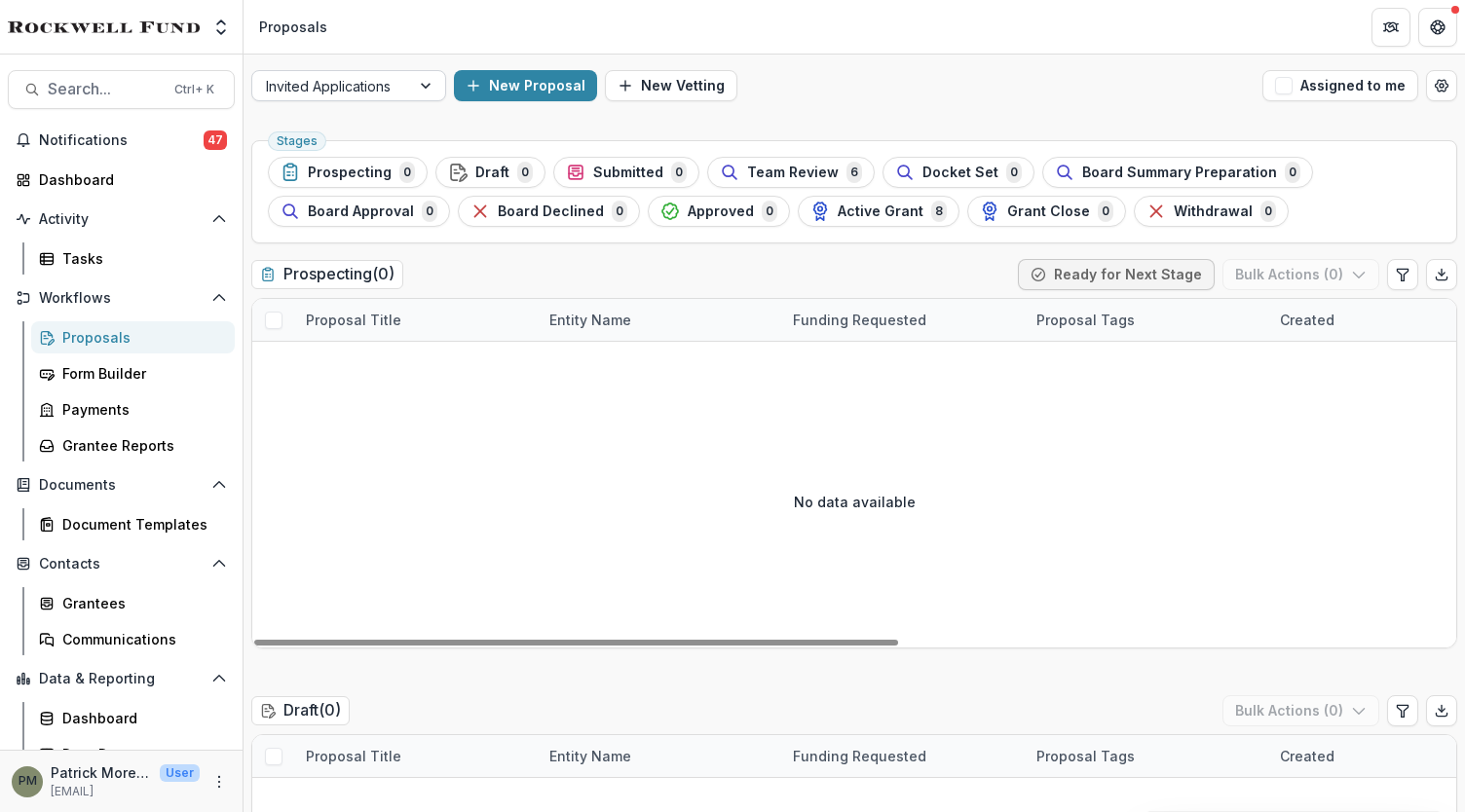 click at bounding box center (331, 86) 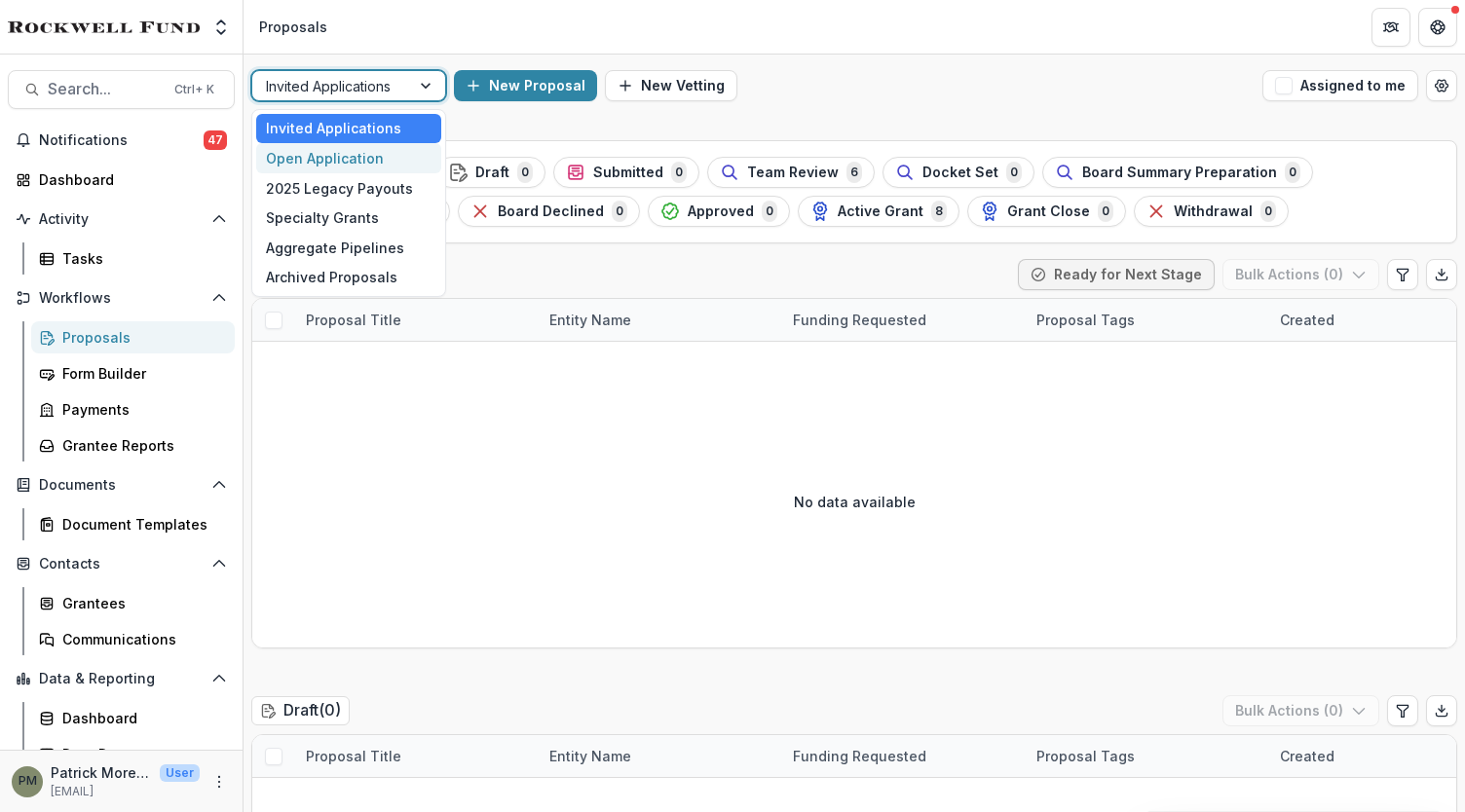 click on "Open Application" at bounding box center [349, 158] 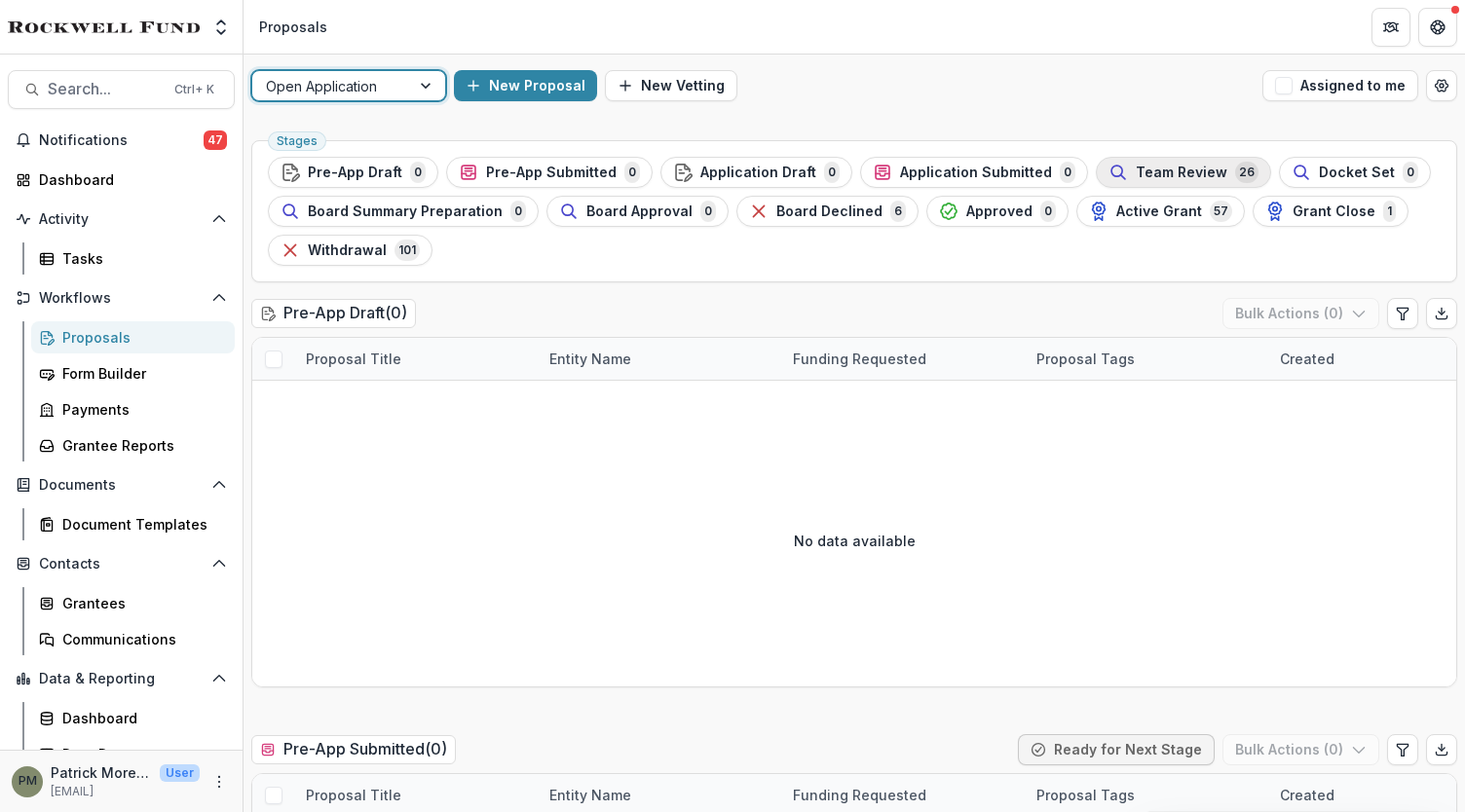 click on "Team Review" at bounding box center [1182, 172] 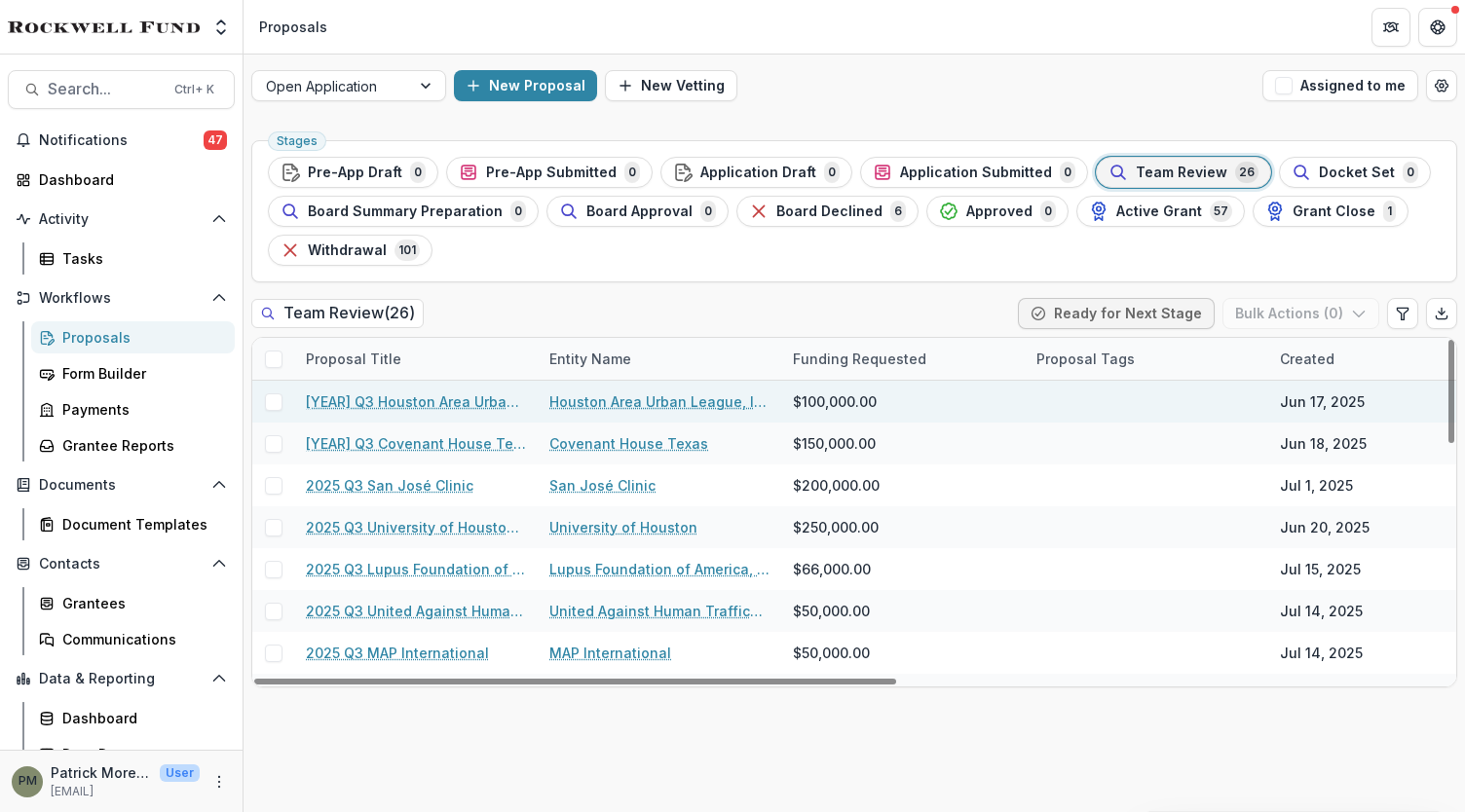click on "[YEAR] Q3 Houston Area Urban League" at bounding box center [416, 401] 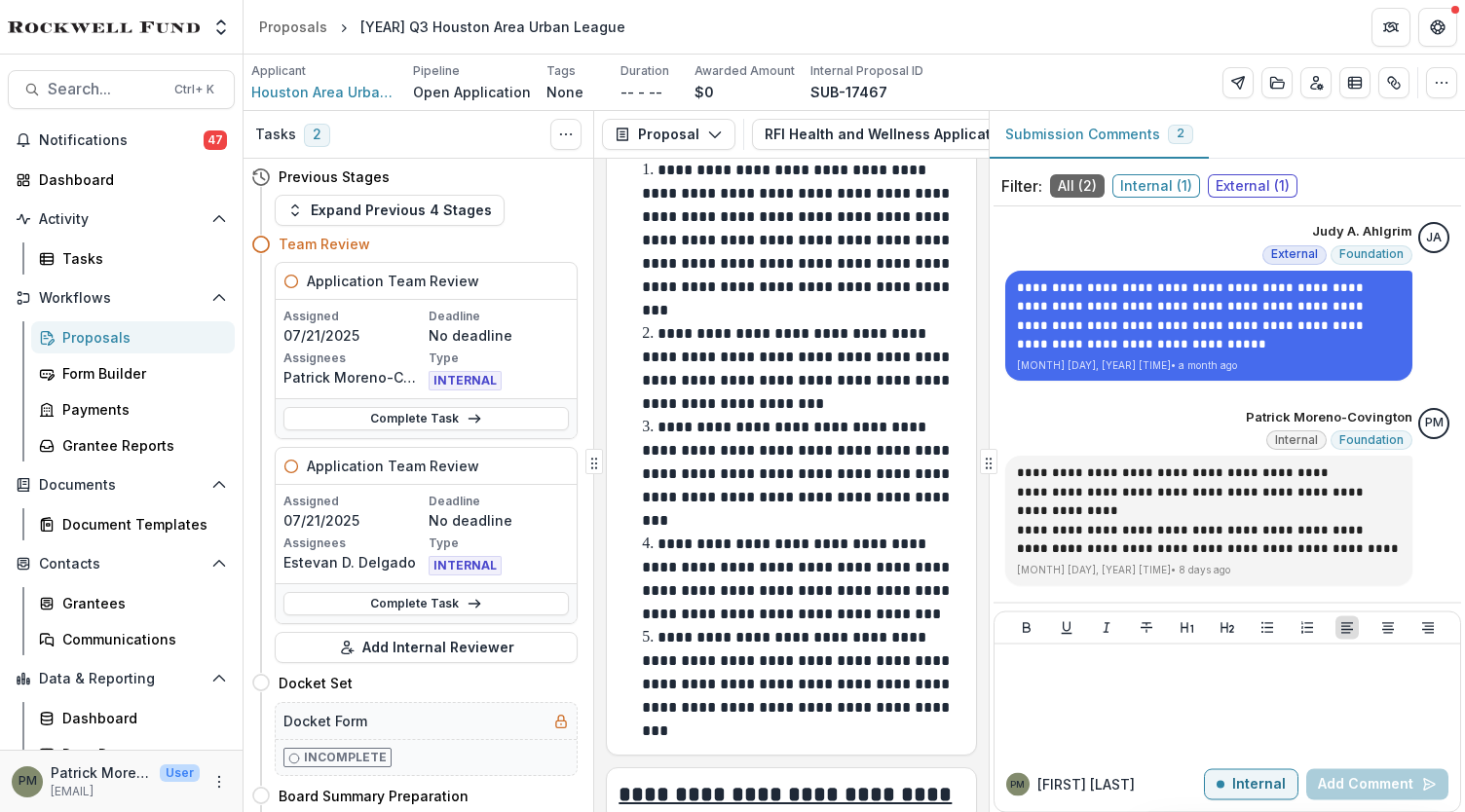 scroll, scrollTop: 1376, scrollLeft: 0, axis: vertical 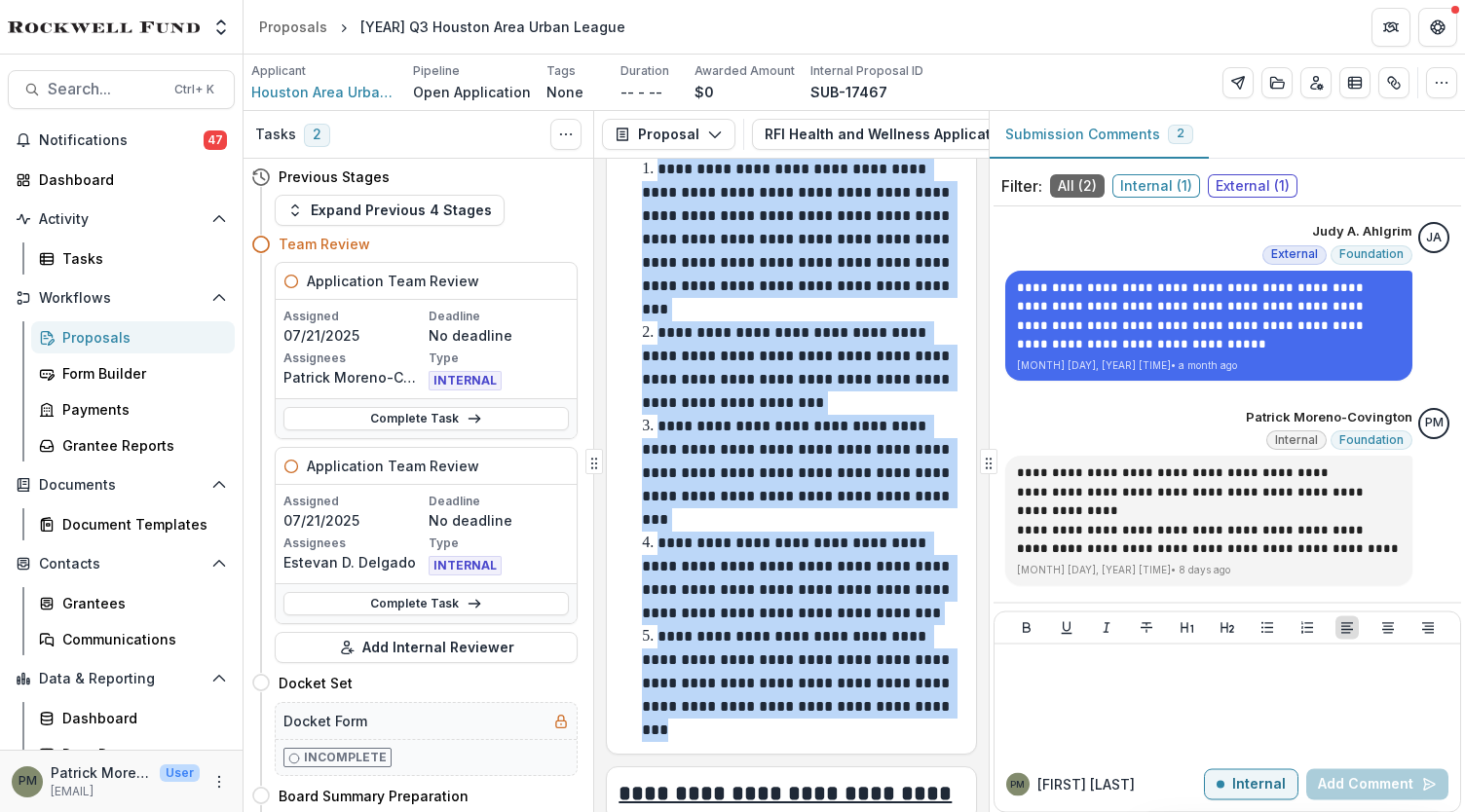 drag, startPoint x: 639, startPoint y: 217, endPoint x: 802, endPoint y: 774, distance: 580.36 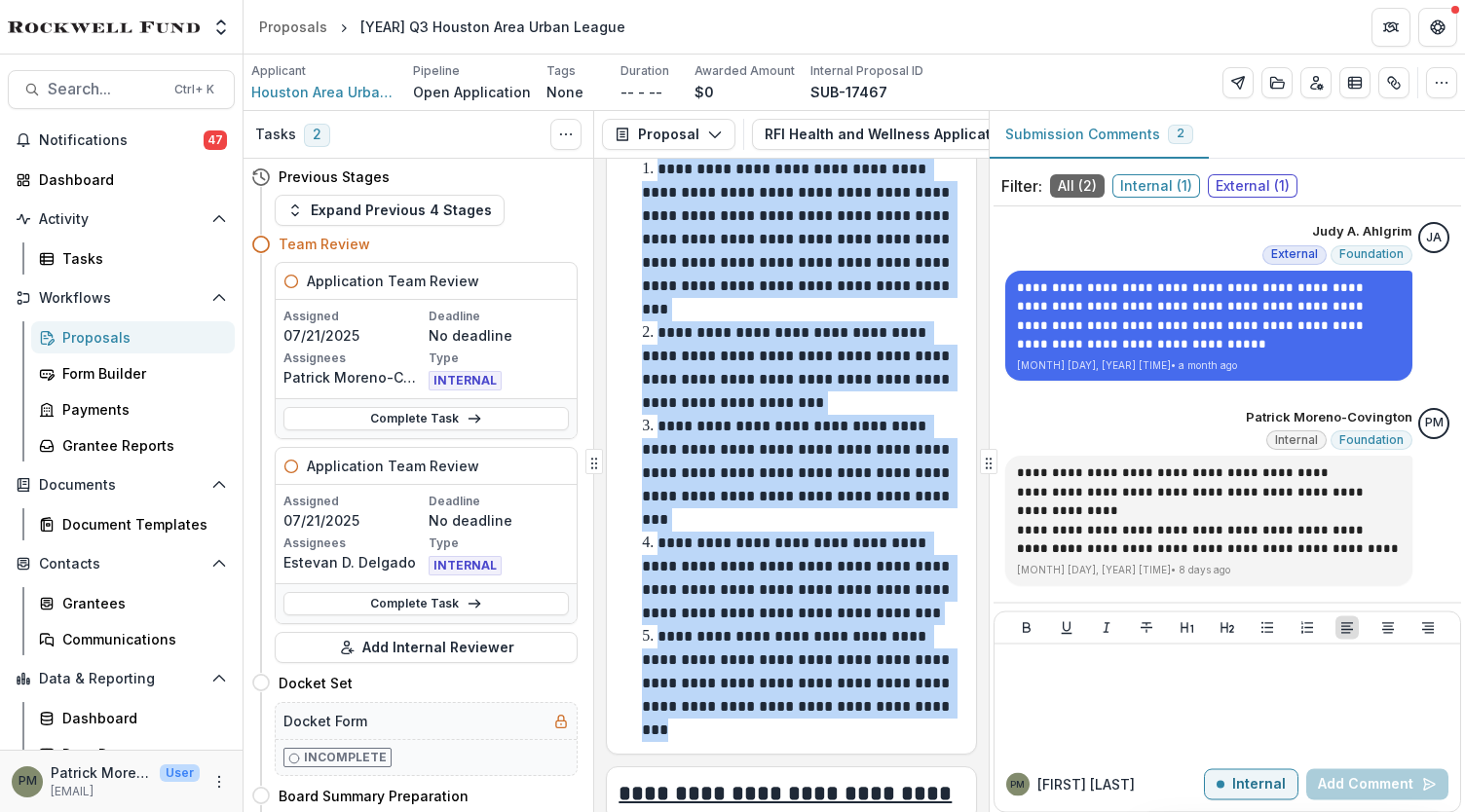 click on "**********" at bounding box center (791, 450) 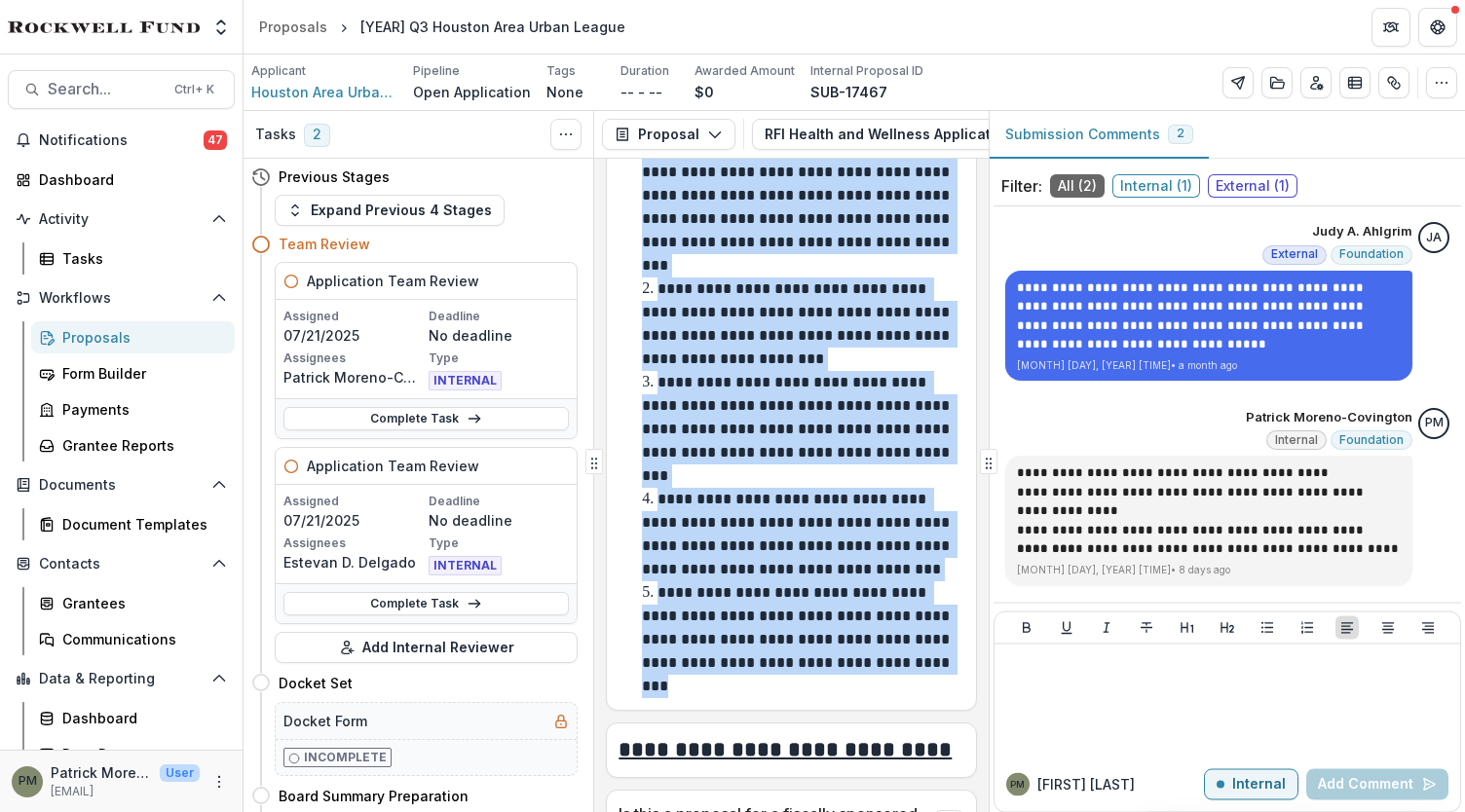 scroll, scrollTop: 1414, scrollLeft: 0, axis: vertical 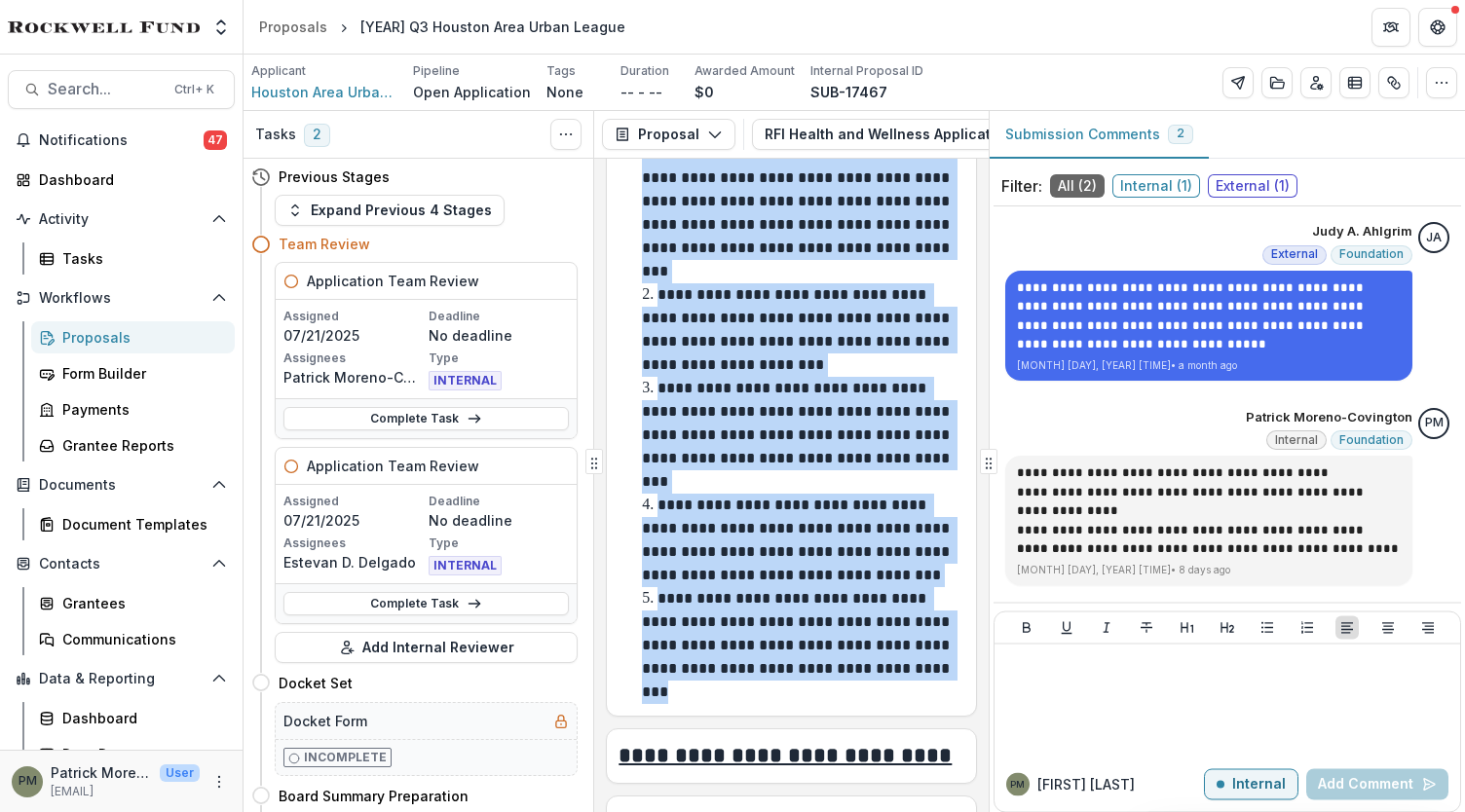 copy on "**********" 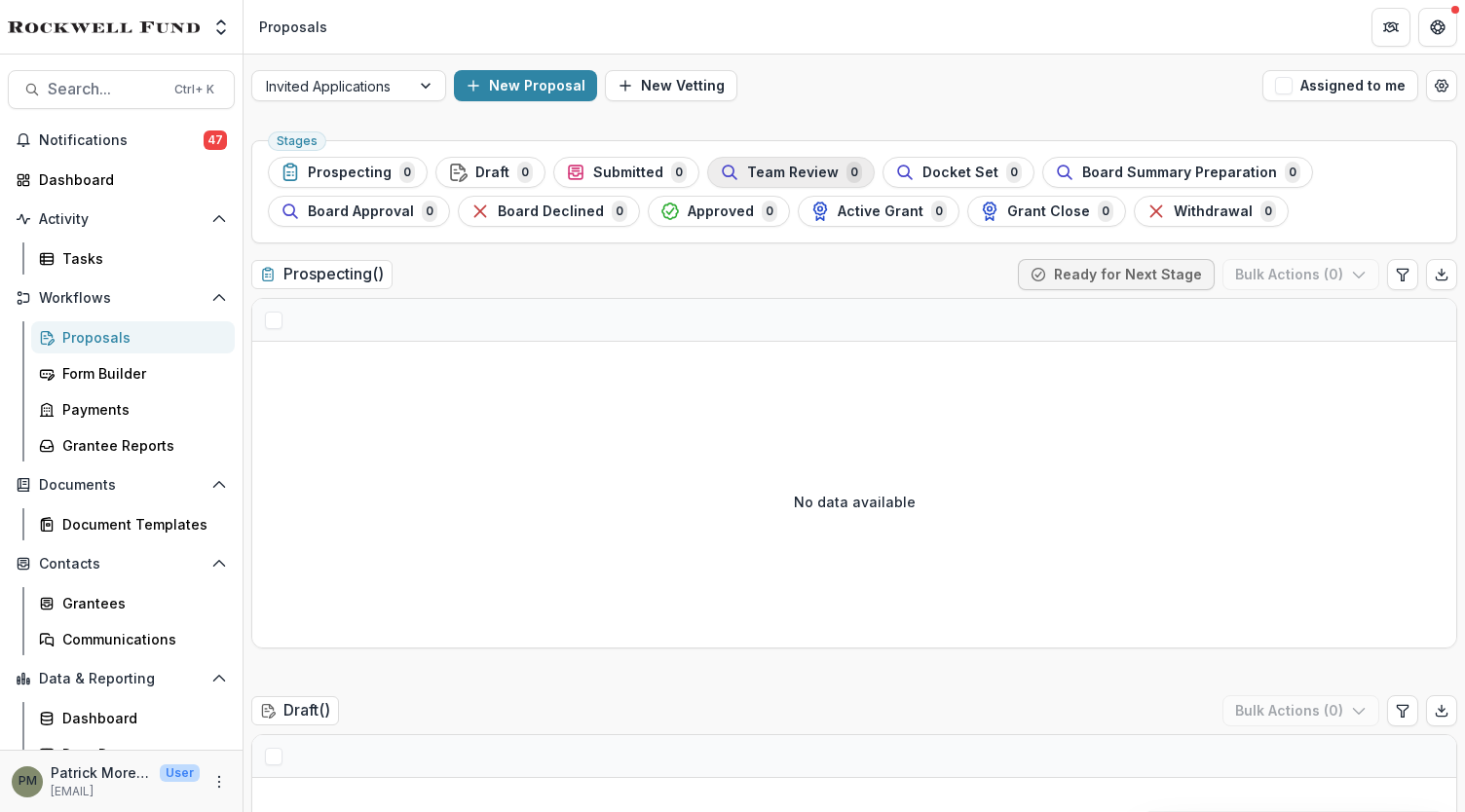 click on "Team Review" at bounding box center [793, 172] 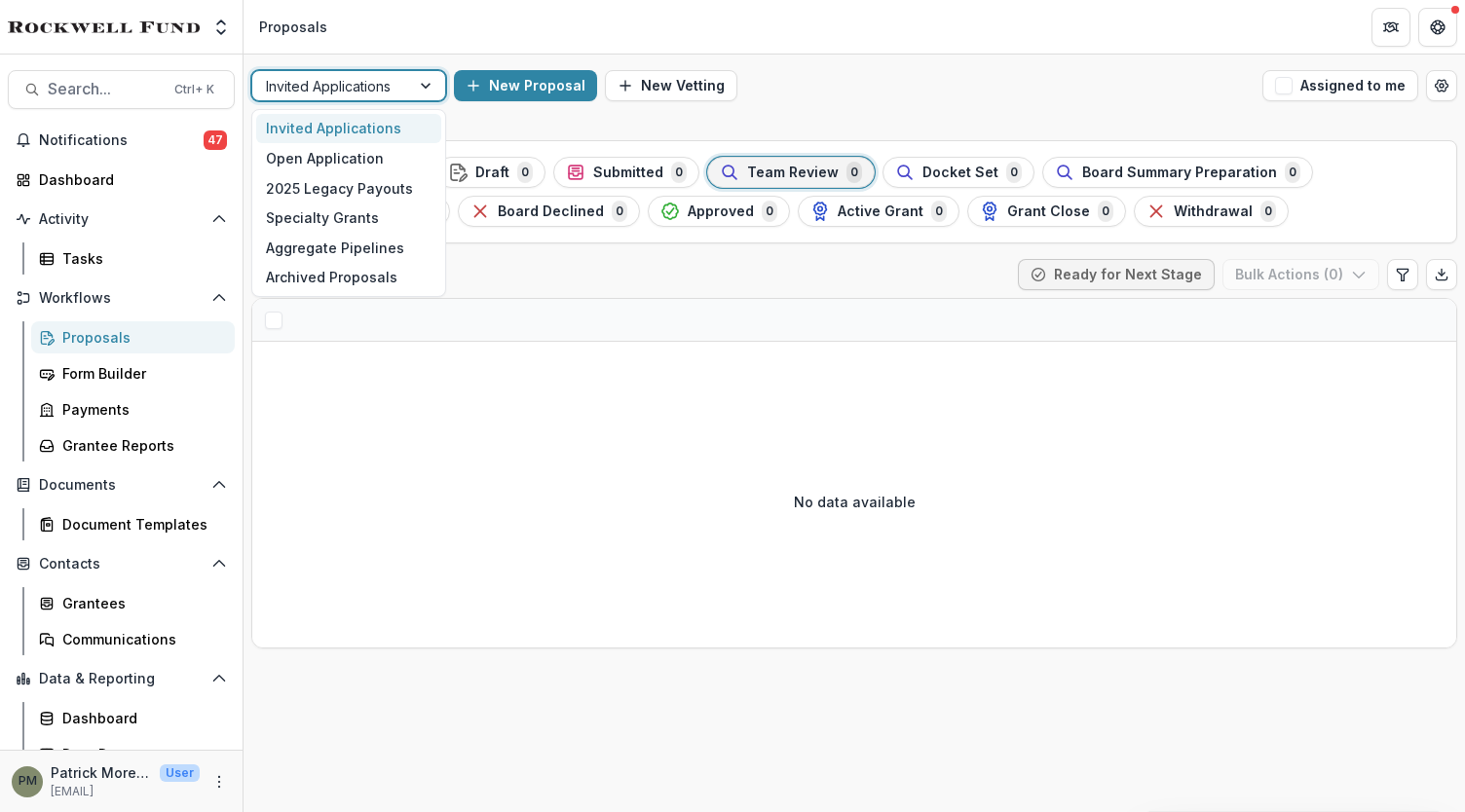 click at bounding box center (428, 86) 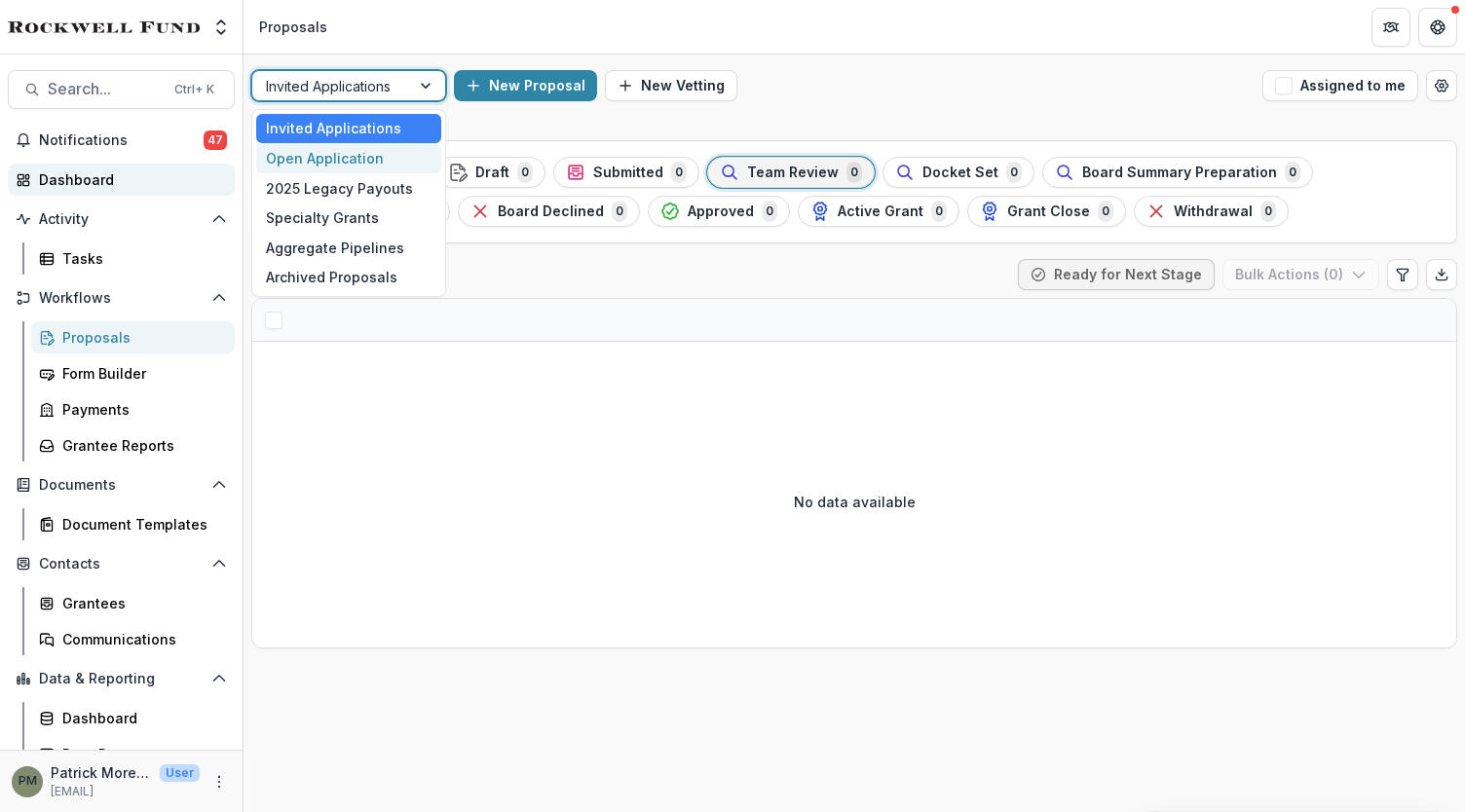scroll, scrollTop: 1, scrollLeft: 0, axis: vertical 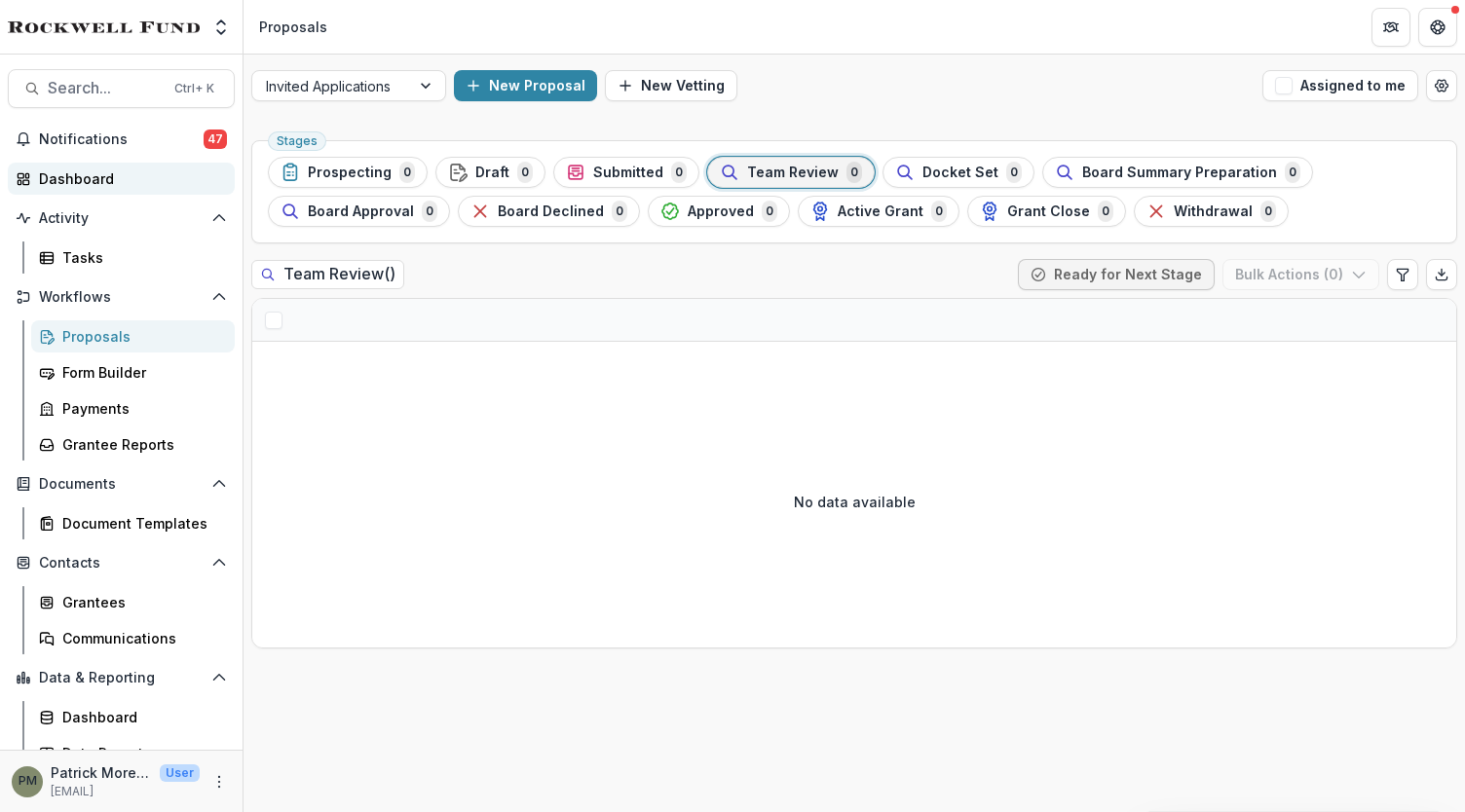 click on "Dashboard" at bounding box center (129, 178) 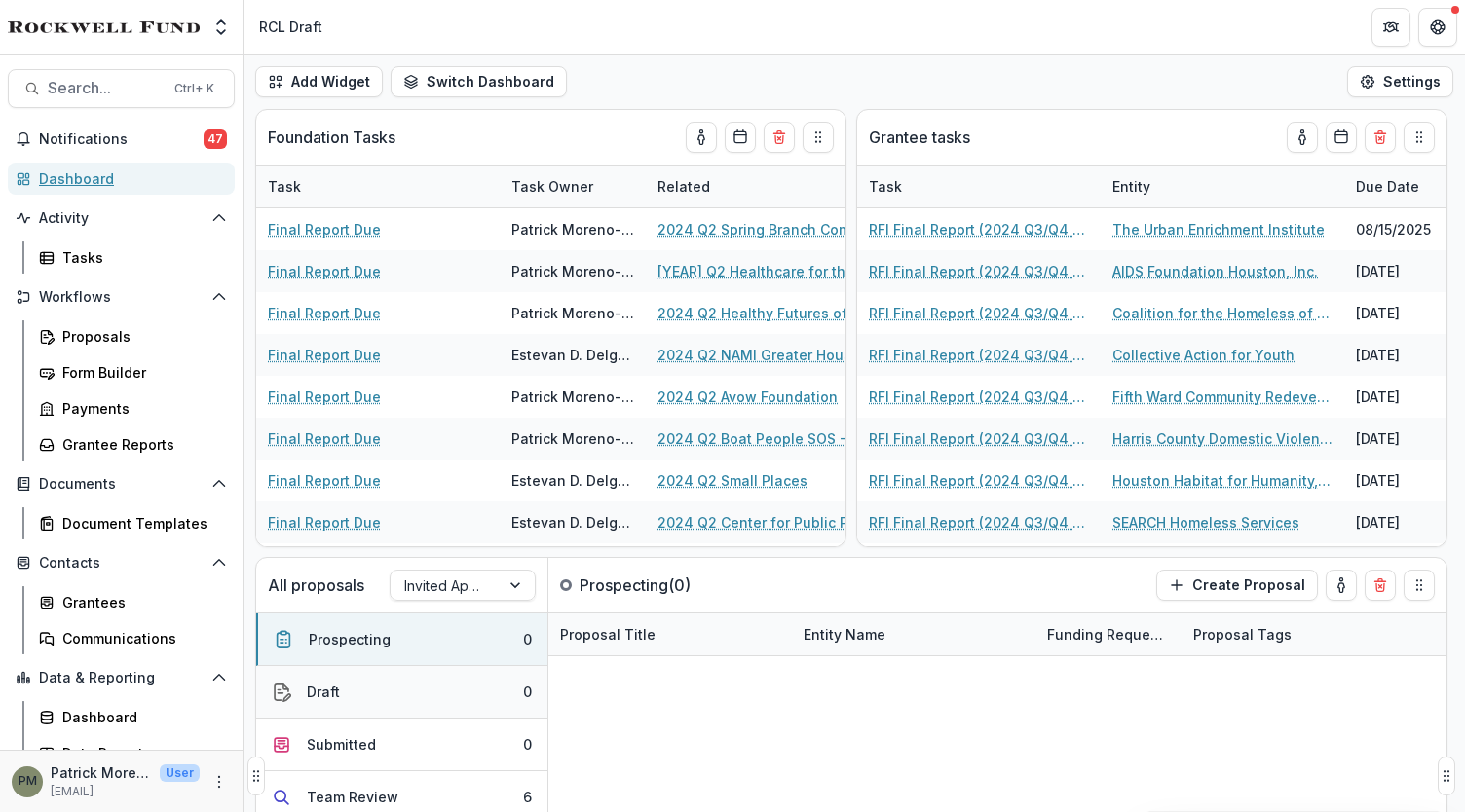 scroll, scrollTop: 90, scrollLeft: 0, axis: vertical 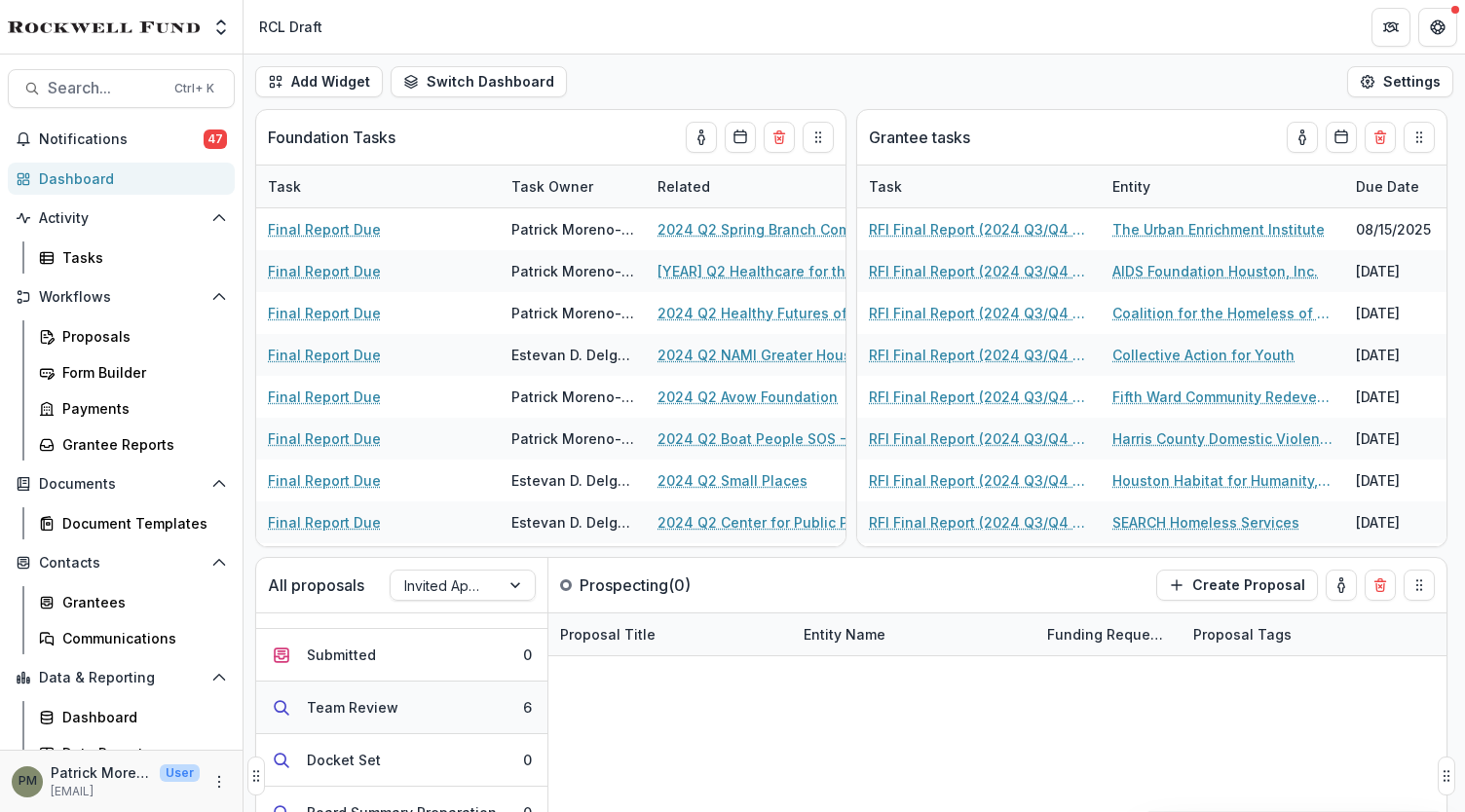 click on "Team Review 6" at bounding box center (401, 708) 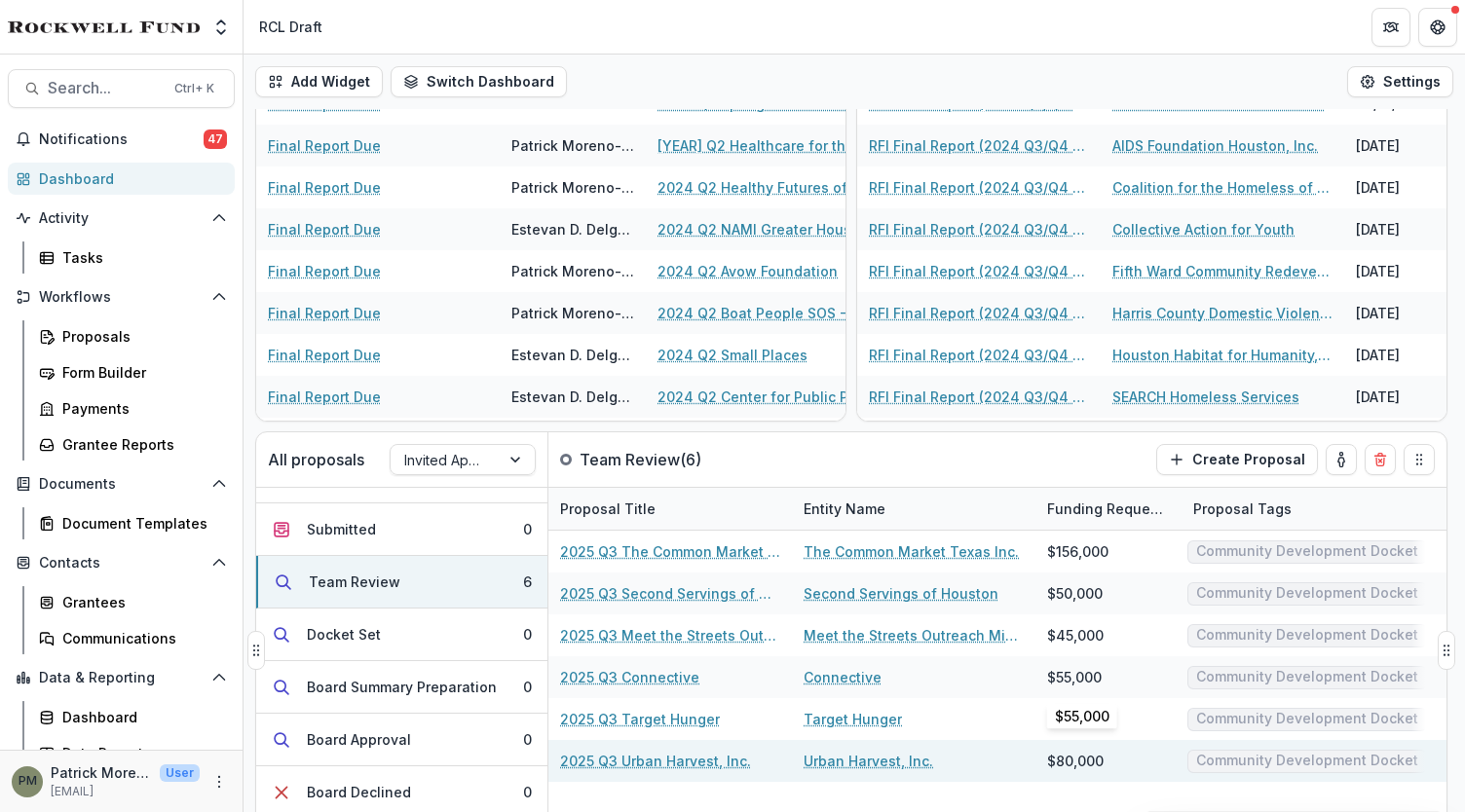 scroll, scrollTop: 124, scrollLeft: 0, axis: vertical 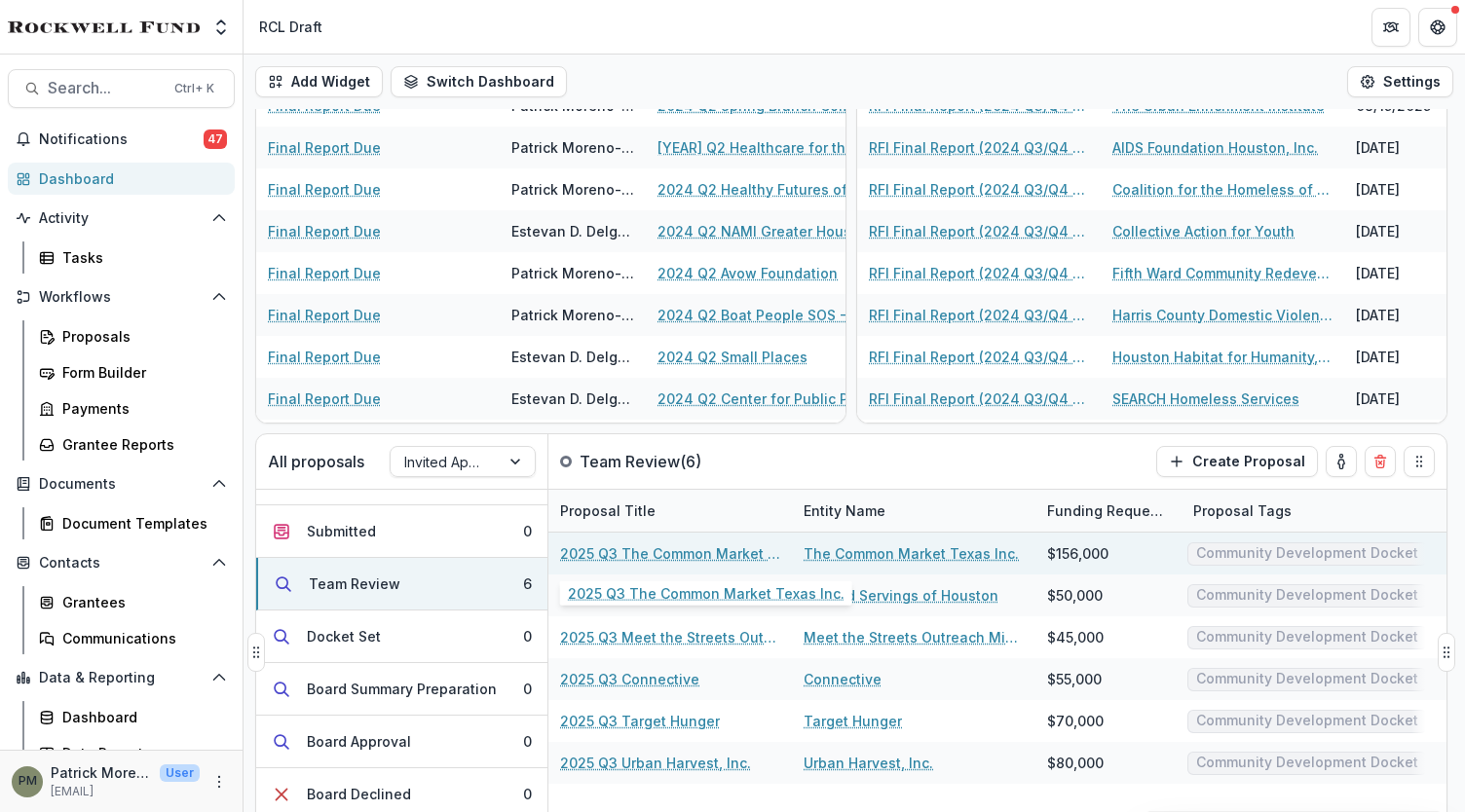 click on "2025 Q3 The Common Market Texas Inc." at bounding box center (670, 553) 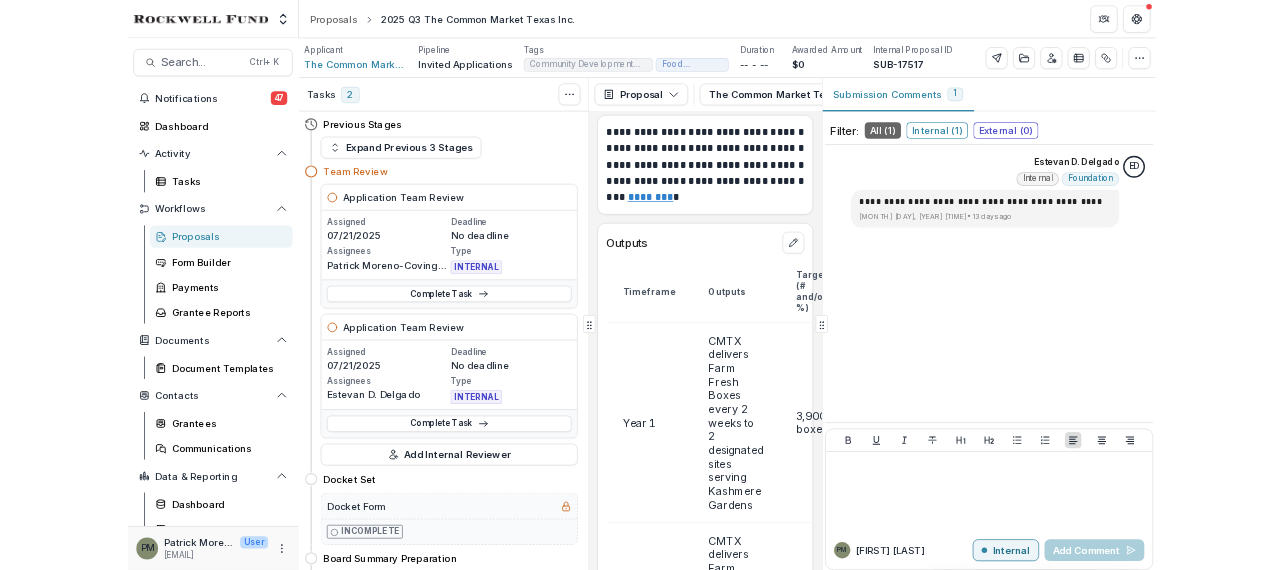 scroll, scrollTop: 15592, scrollLeft: 0, axis: vertical 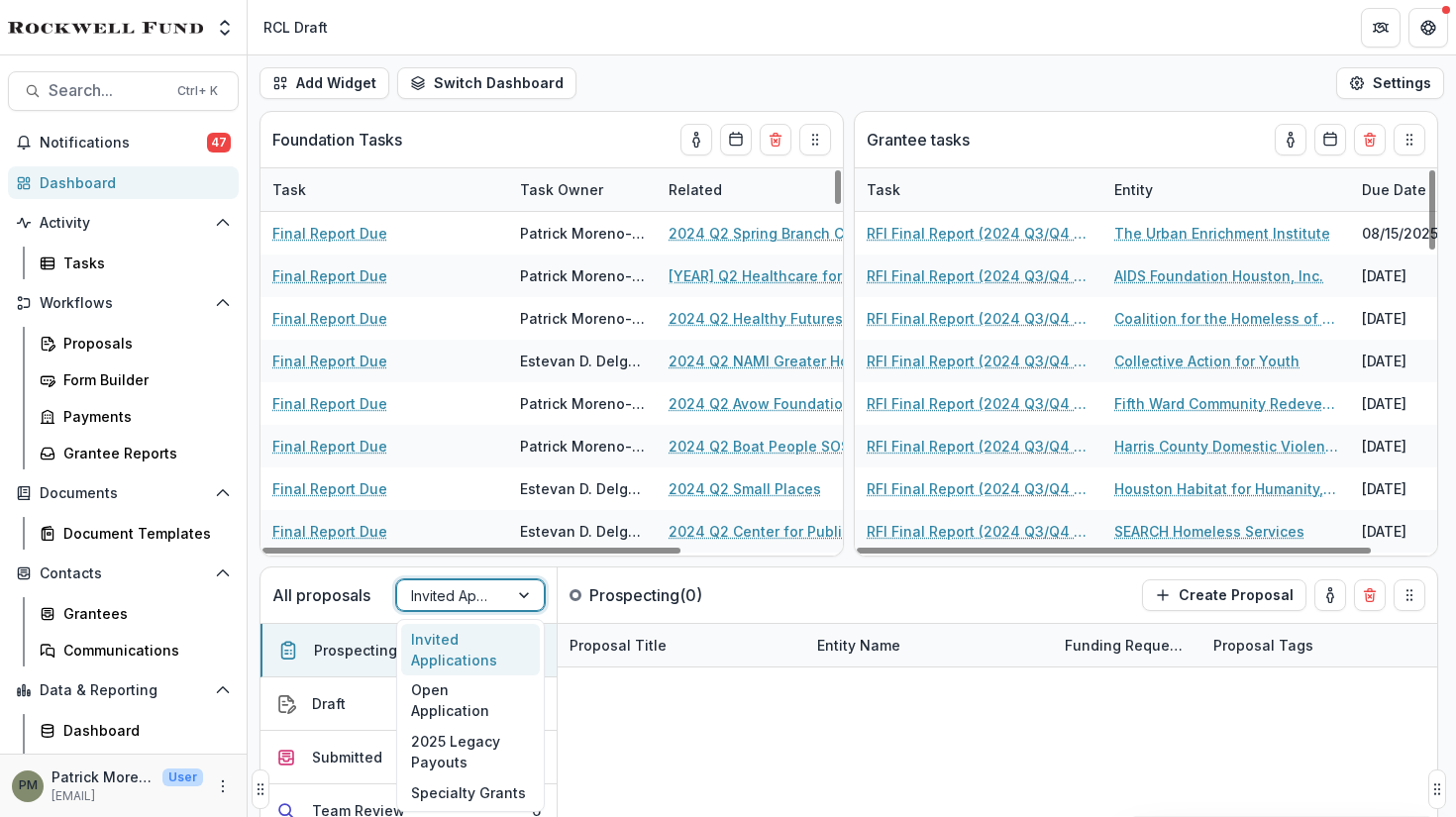 click at bounding box center (453, 595) 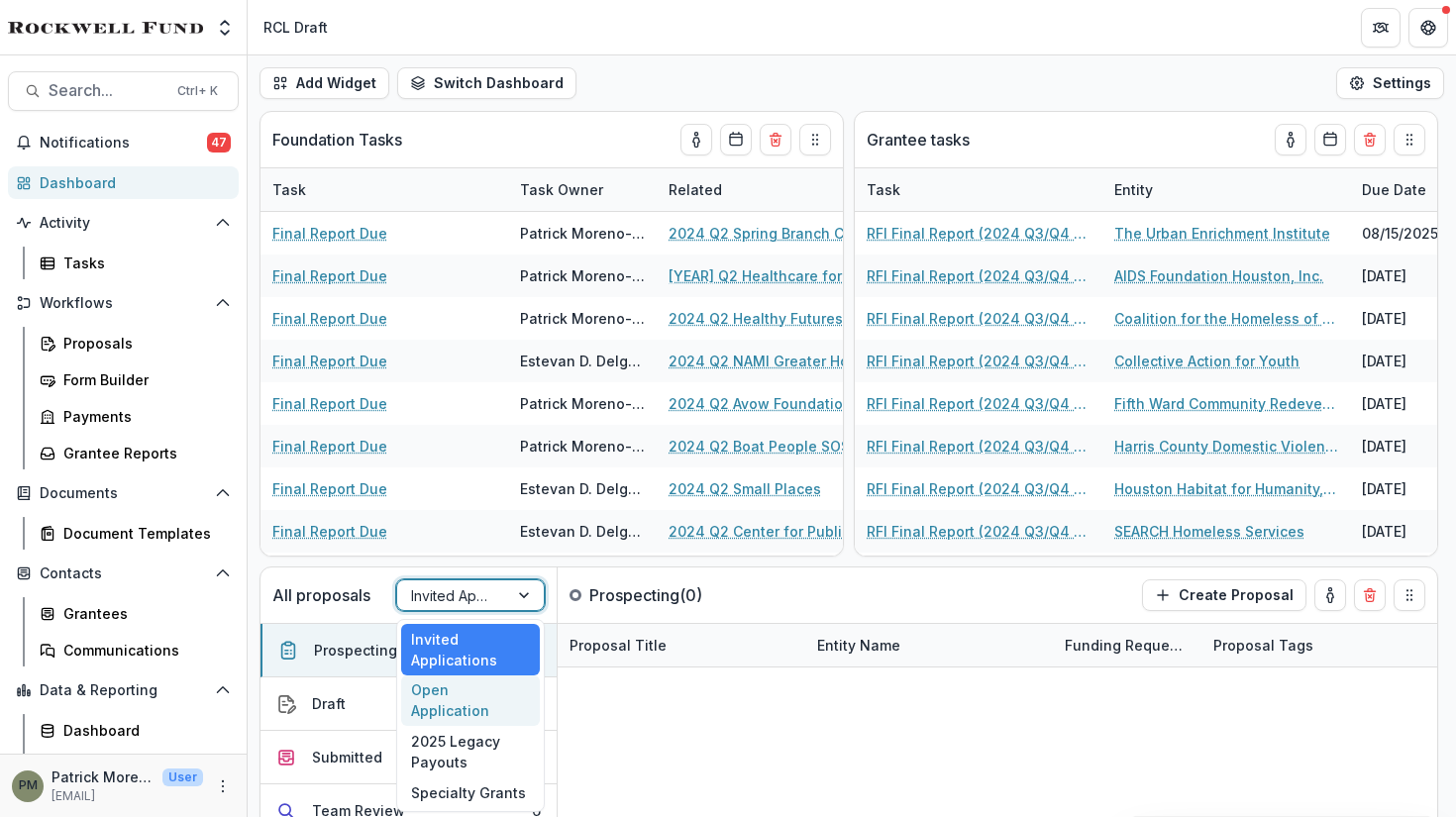 click on "Open Application" at bounding box center [470, 701] 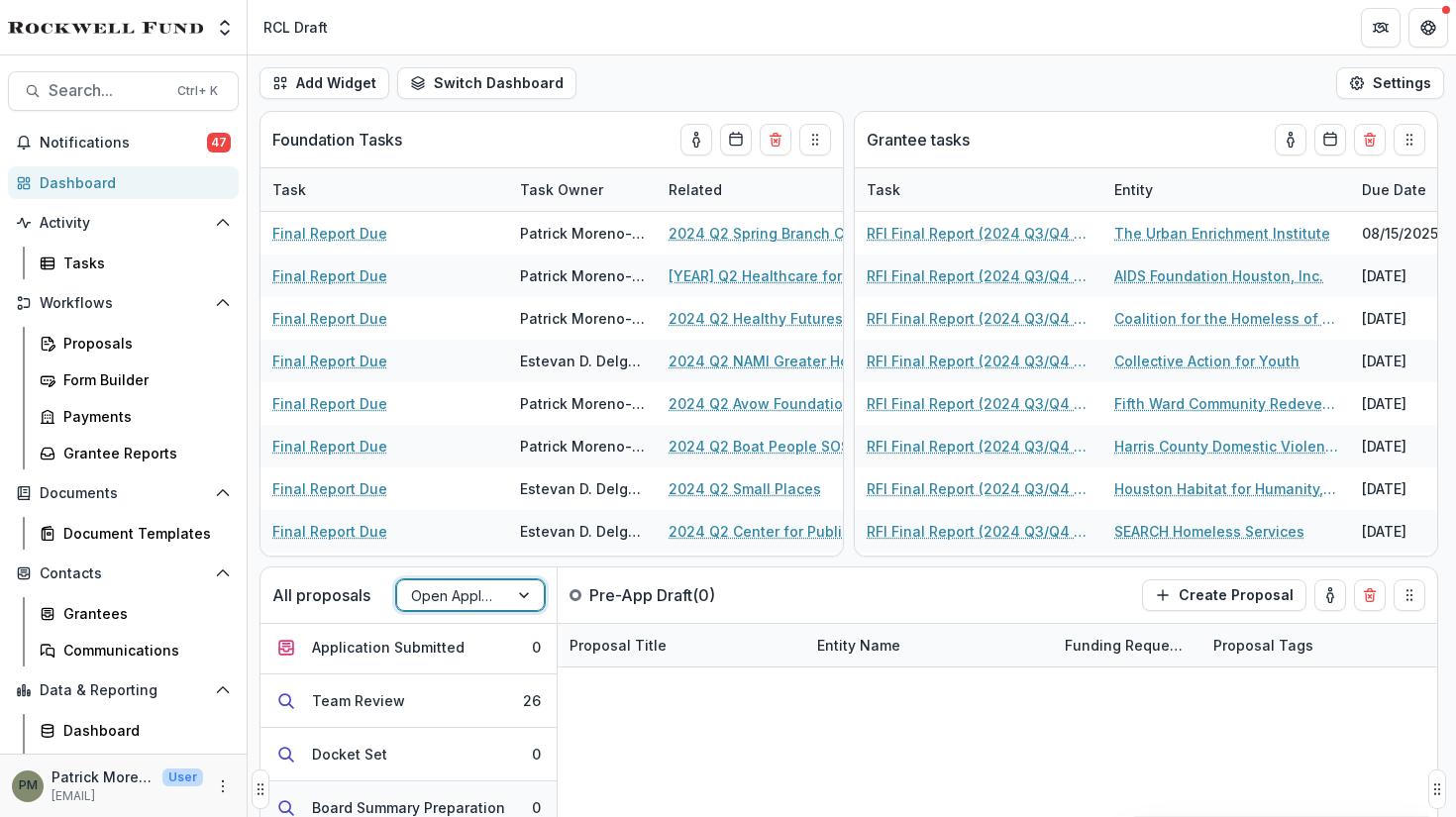 scroll, scrollTop: 198, scrollLeft: 0, axis: vertical 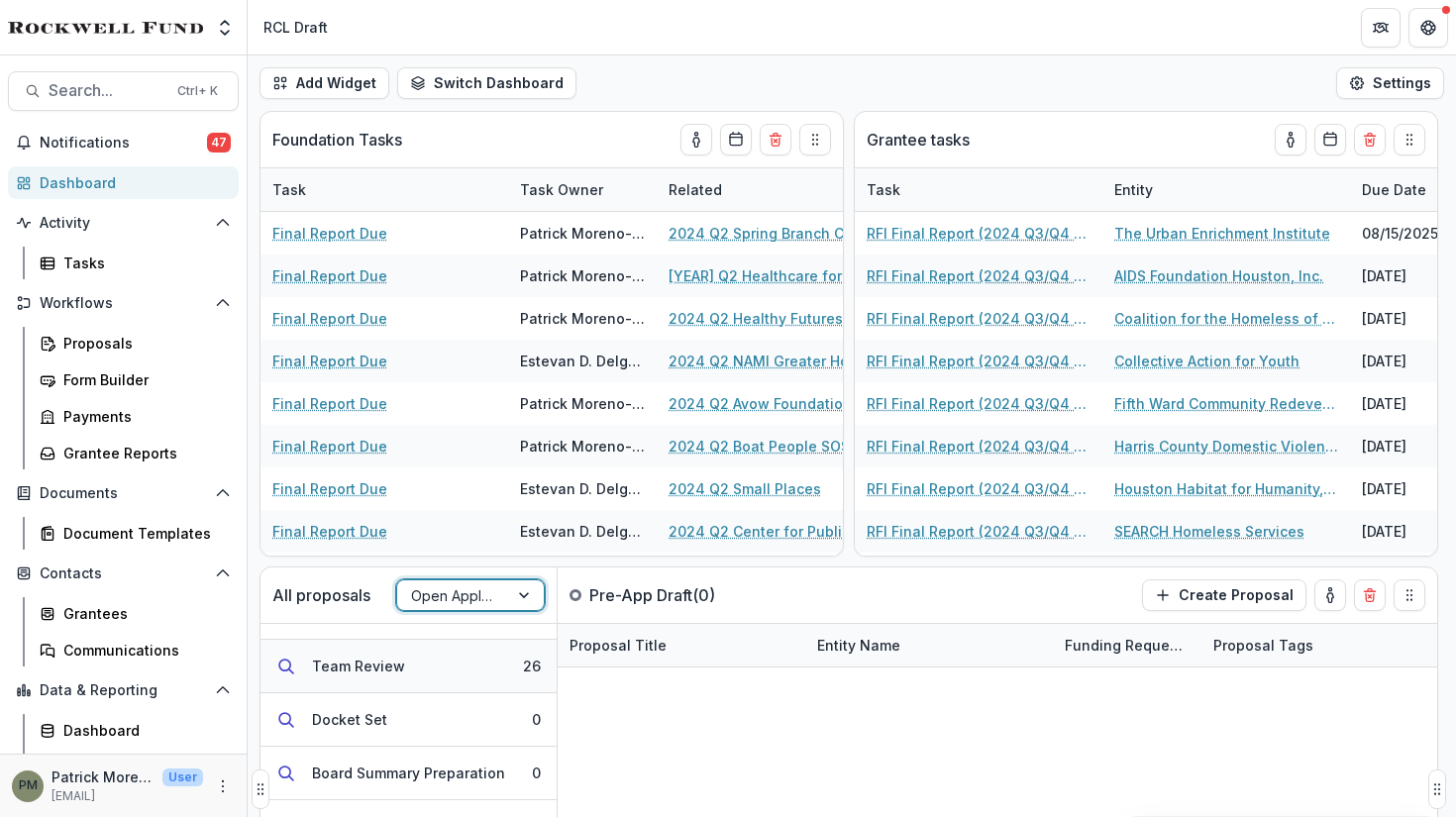 click on "Team Review" at bounding box center (359, 665) 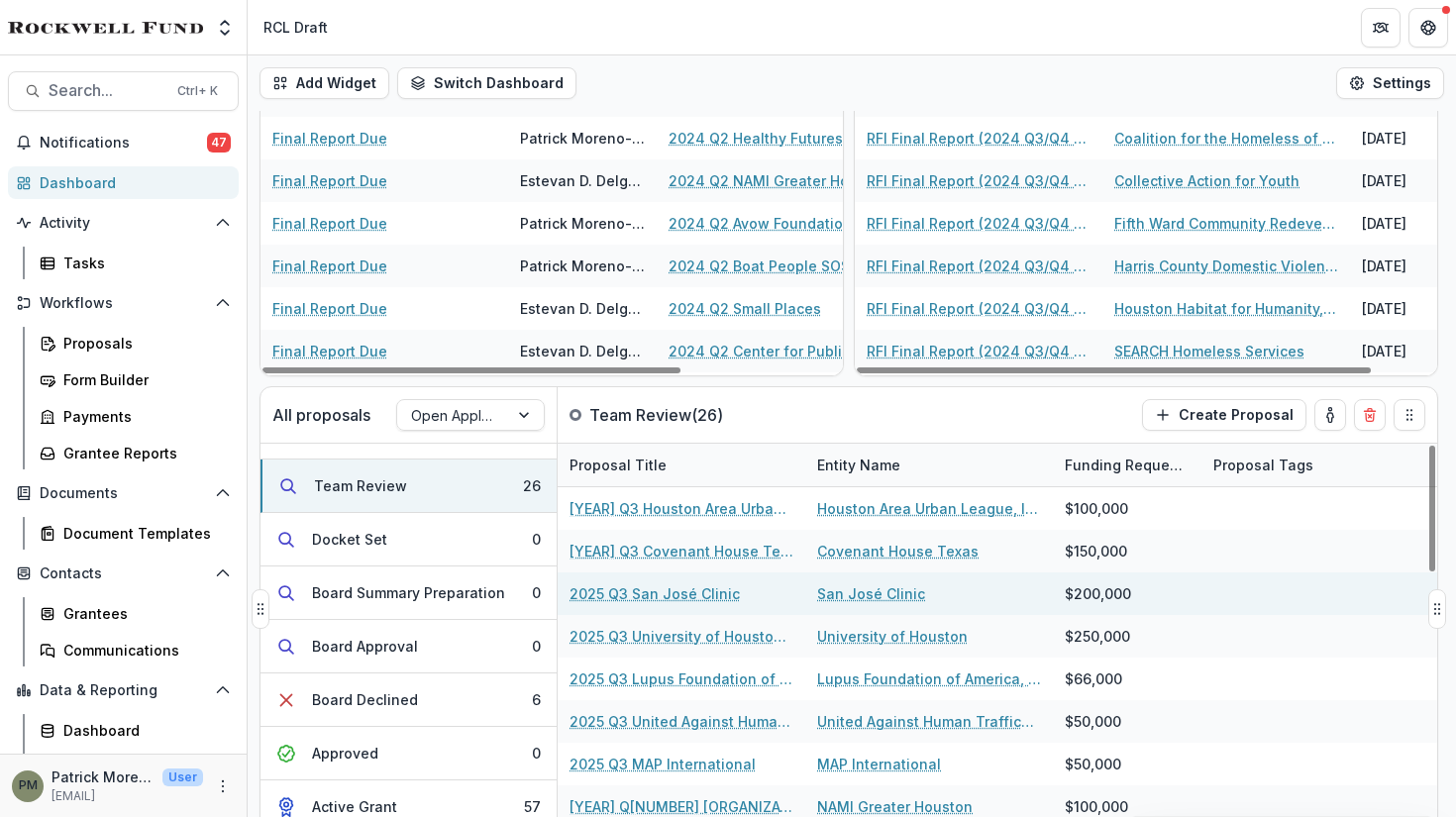 scroll, scrollTop: 195, scrollLeft: 0, axis: vertical 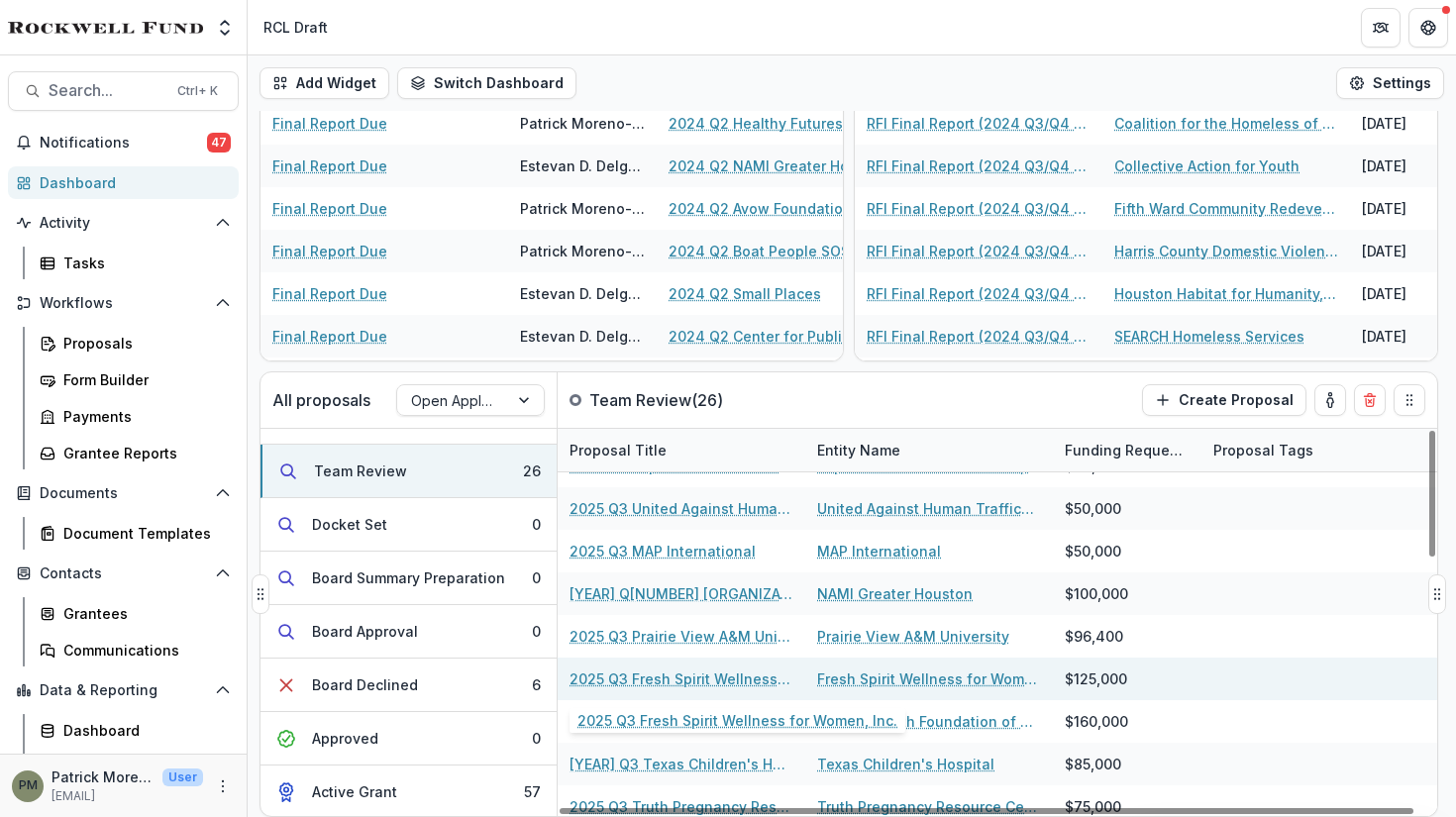 click on "2025 Q3 Fresh Spirit Wellness for Women, Inc." at bounding box center [681, 678] 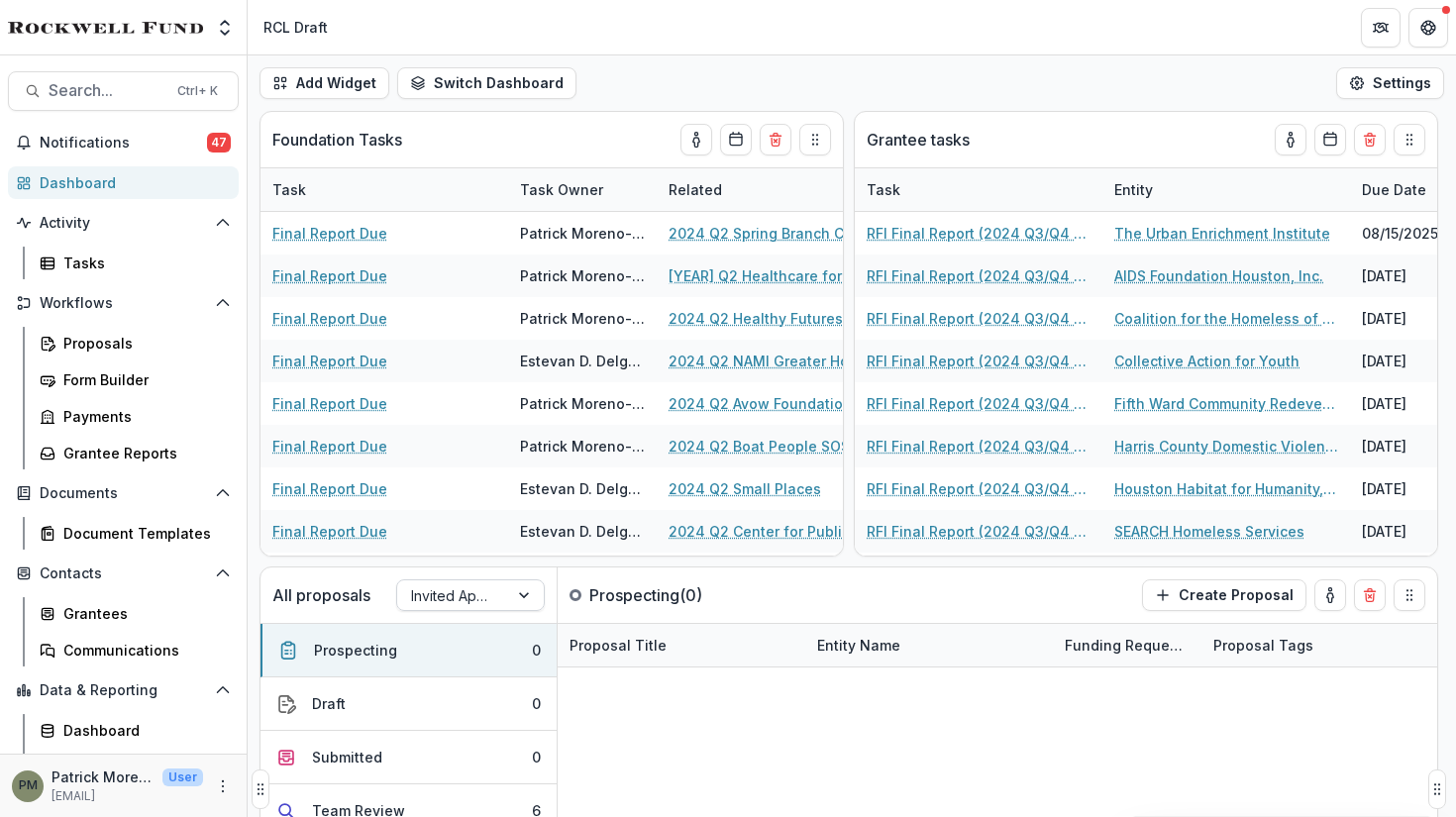 scroll, scrollTop: 254, scrollLeft: 0, axis: vertical 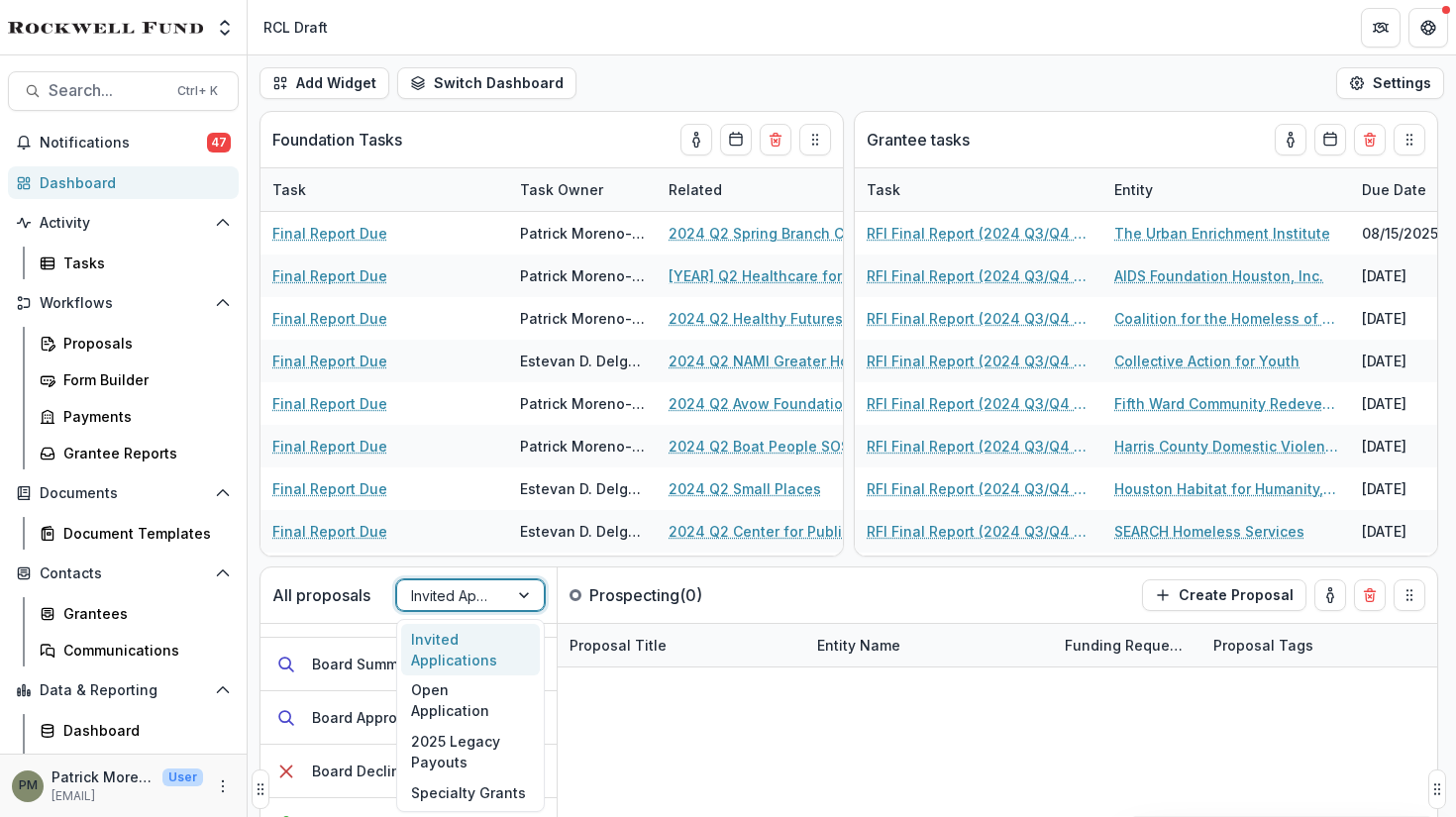 click at bounding box center (453, 595) 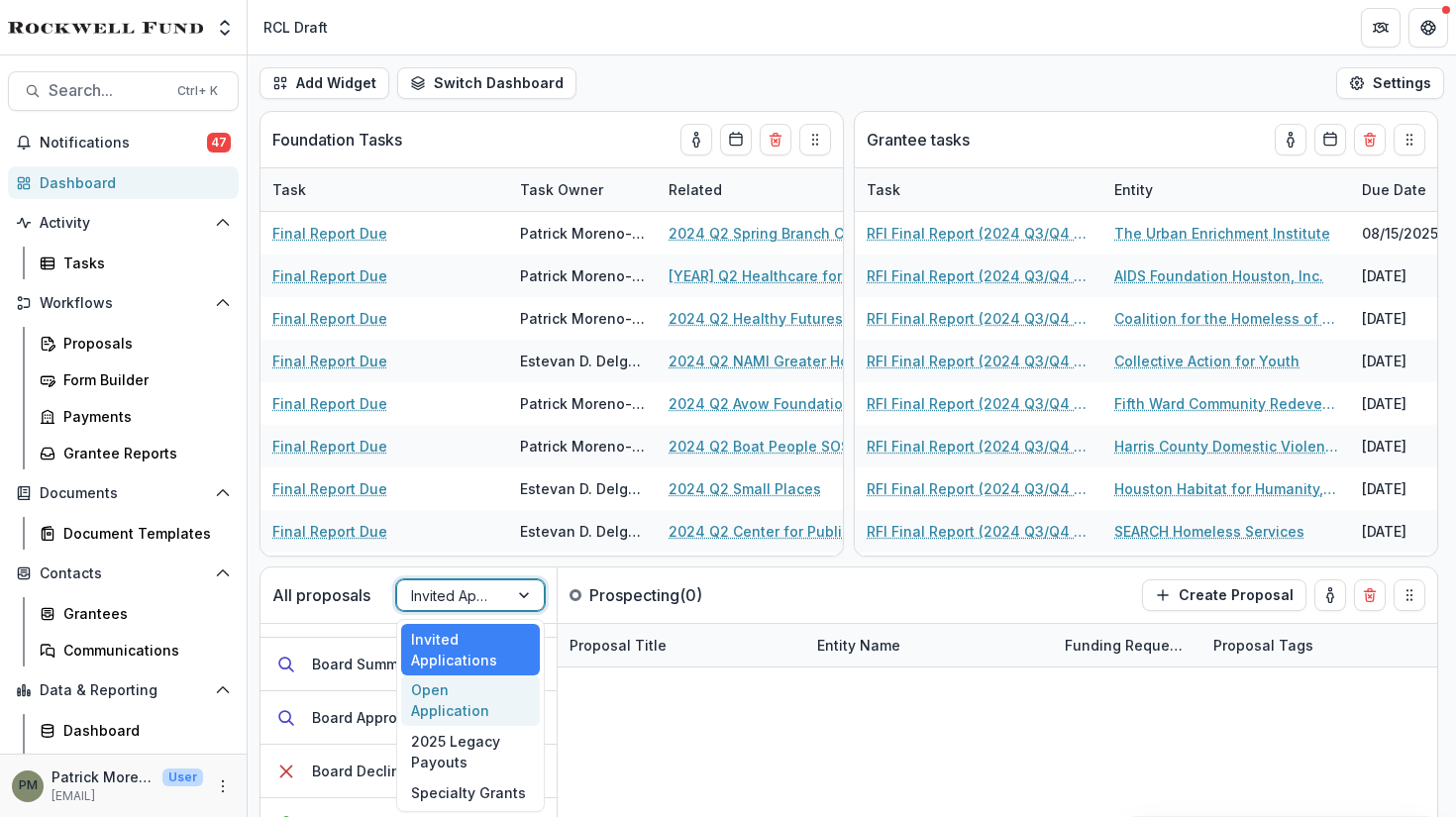 click on "Open Application" at bounding box center (470, 701) 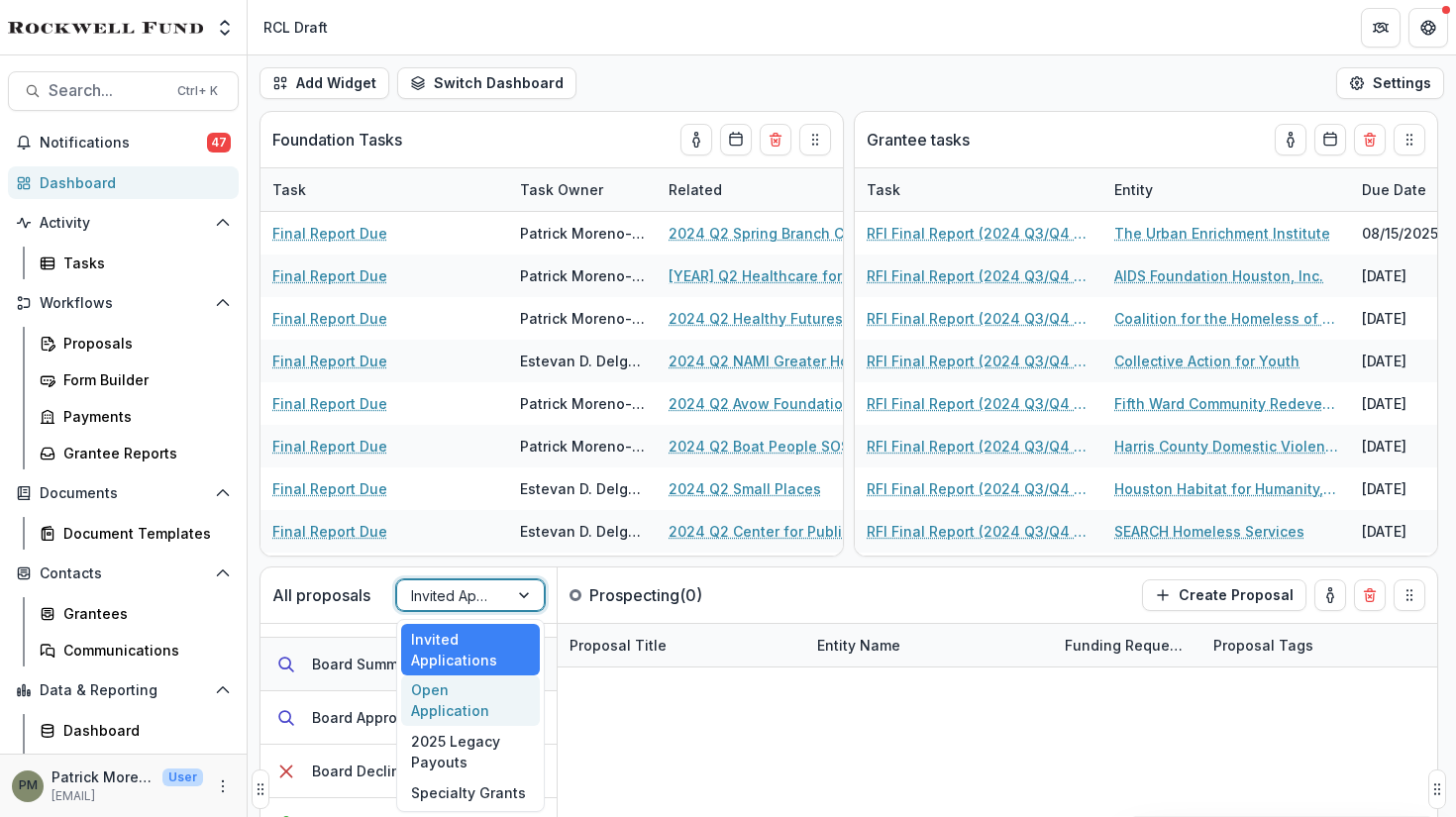 scroll, scrollTop: 307, scrollLeft: 0, axis: vertical 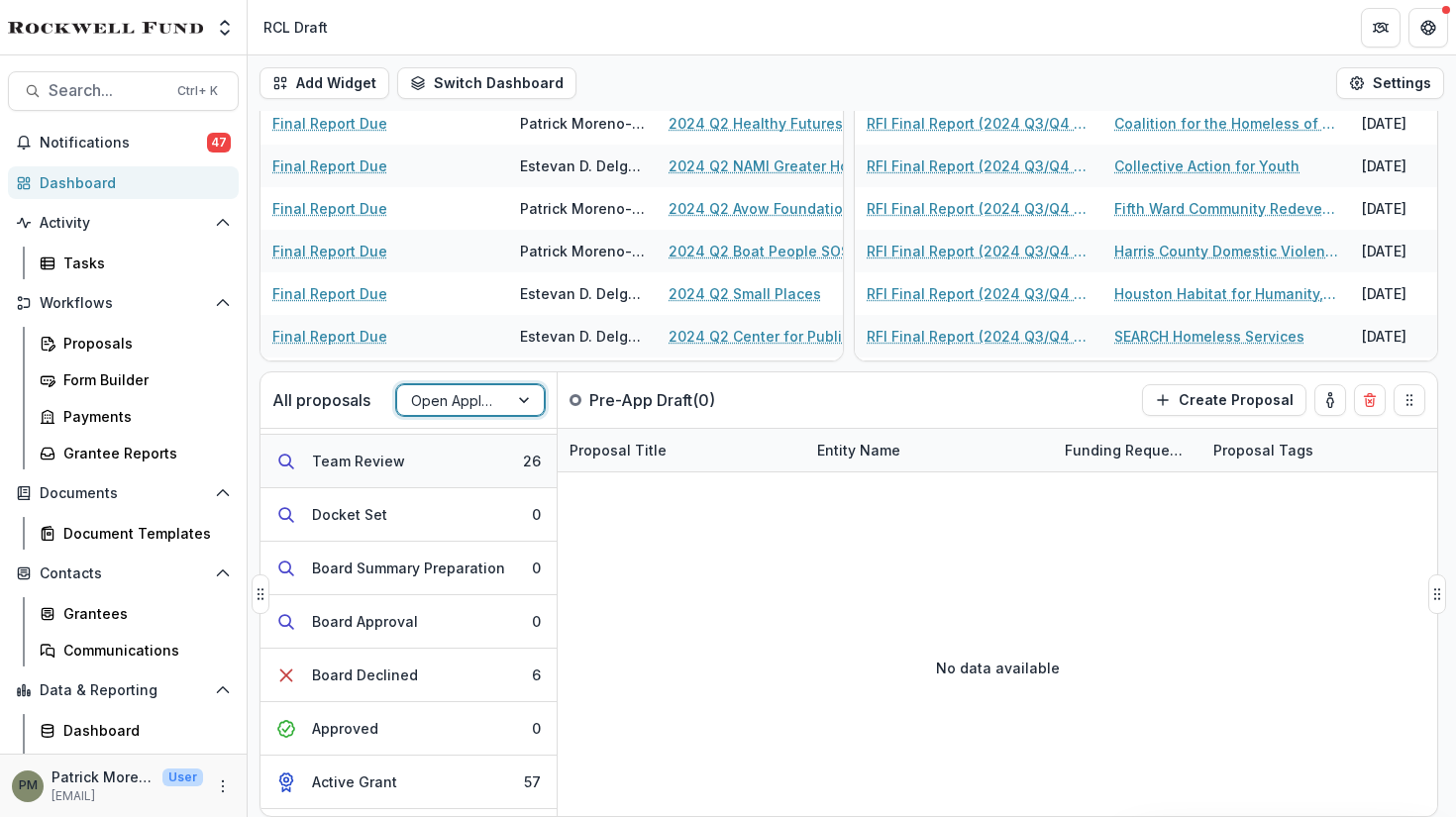 click on "Team Review" at bounding box center (359, 460) 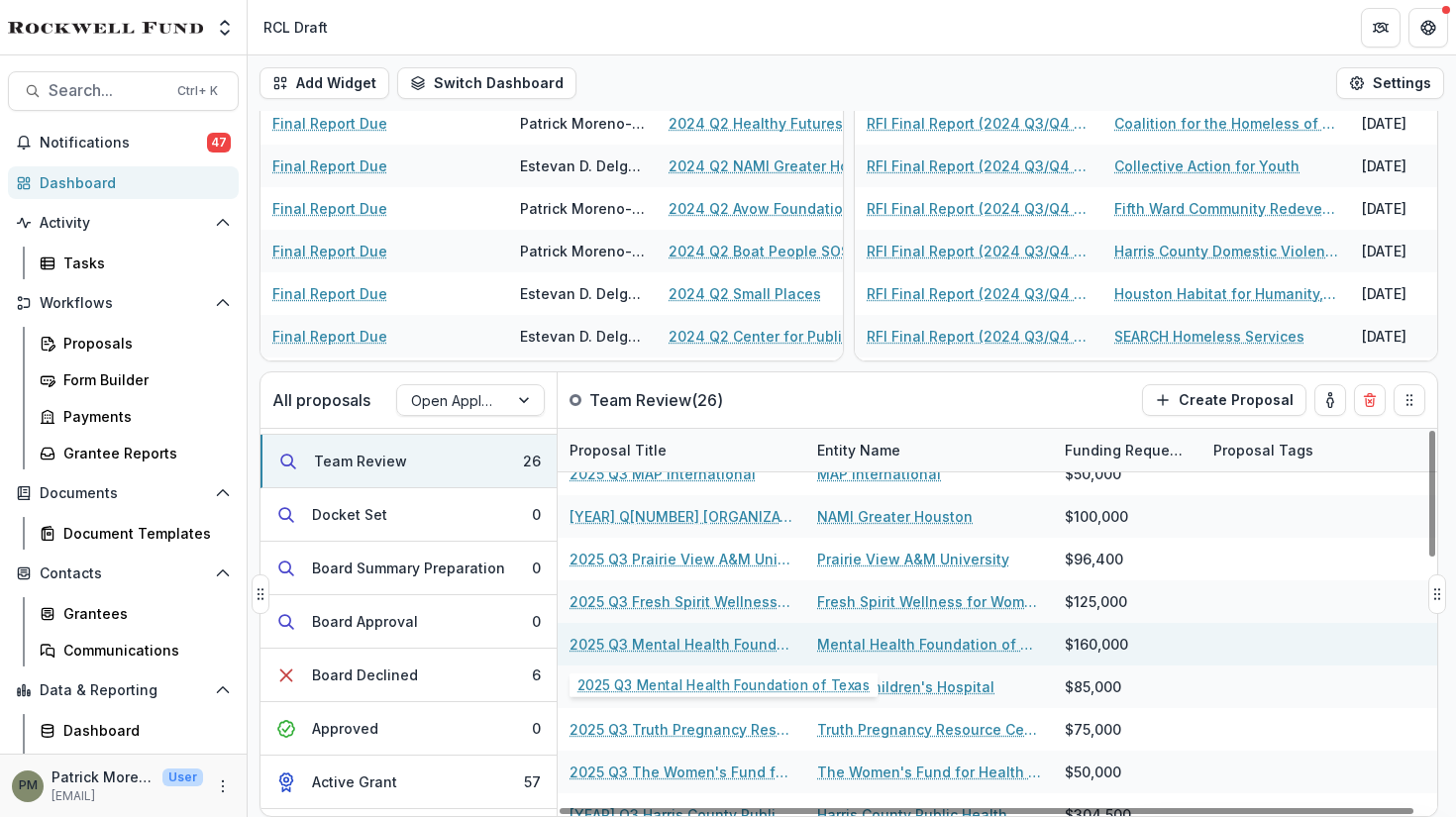 scroll, scrollTop: 297, scrollLeft: 0, axis: vertical 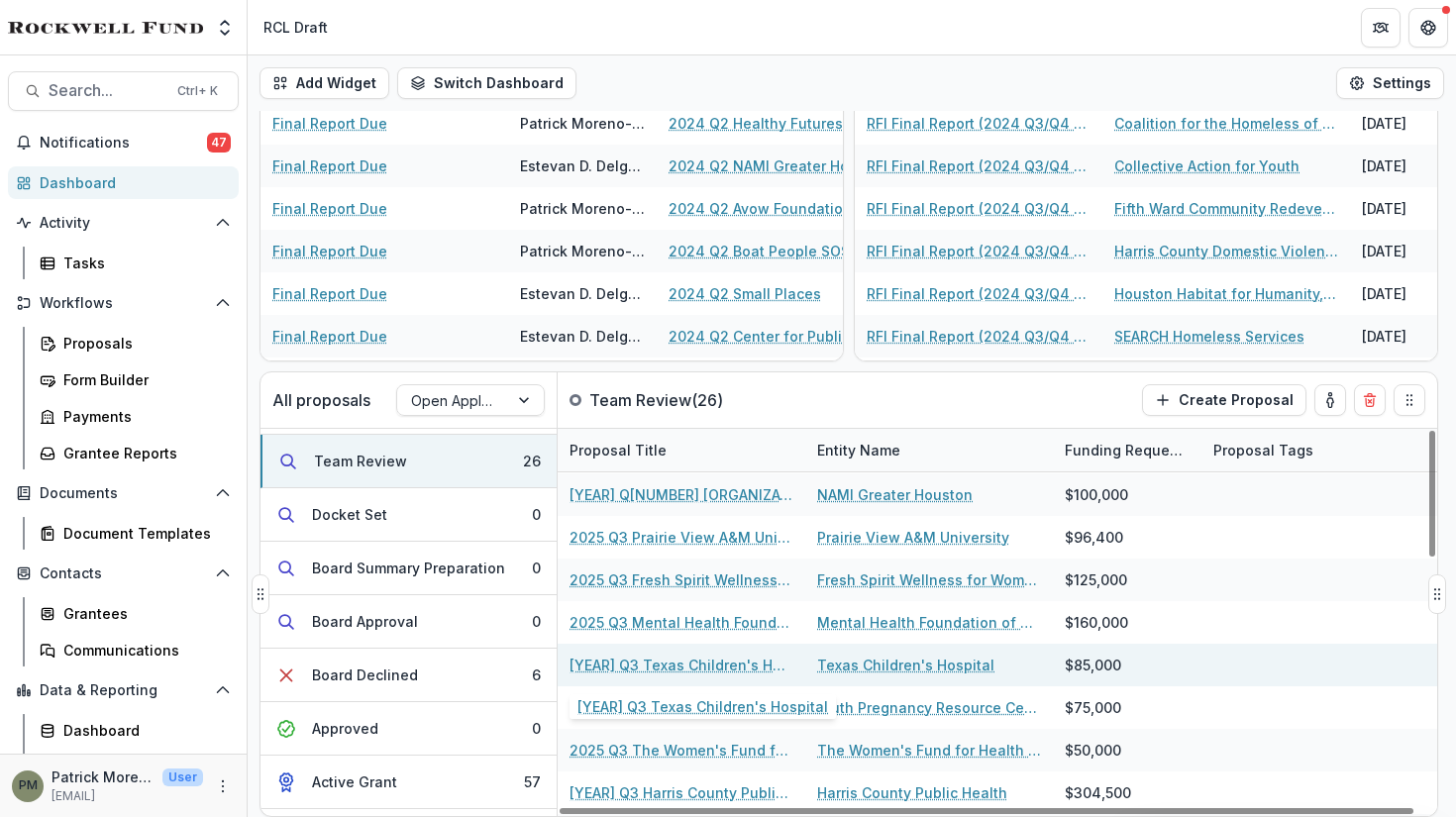 click on "[YEAR] Q3 Texas Children's Hospital" at bounding box center [681, 664] 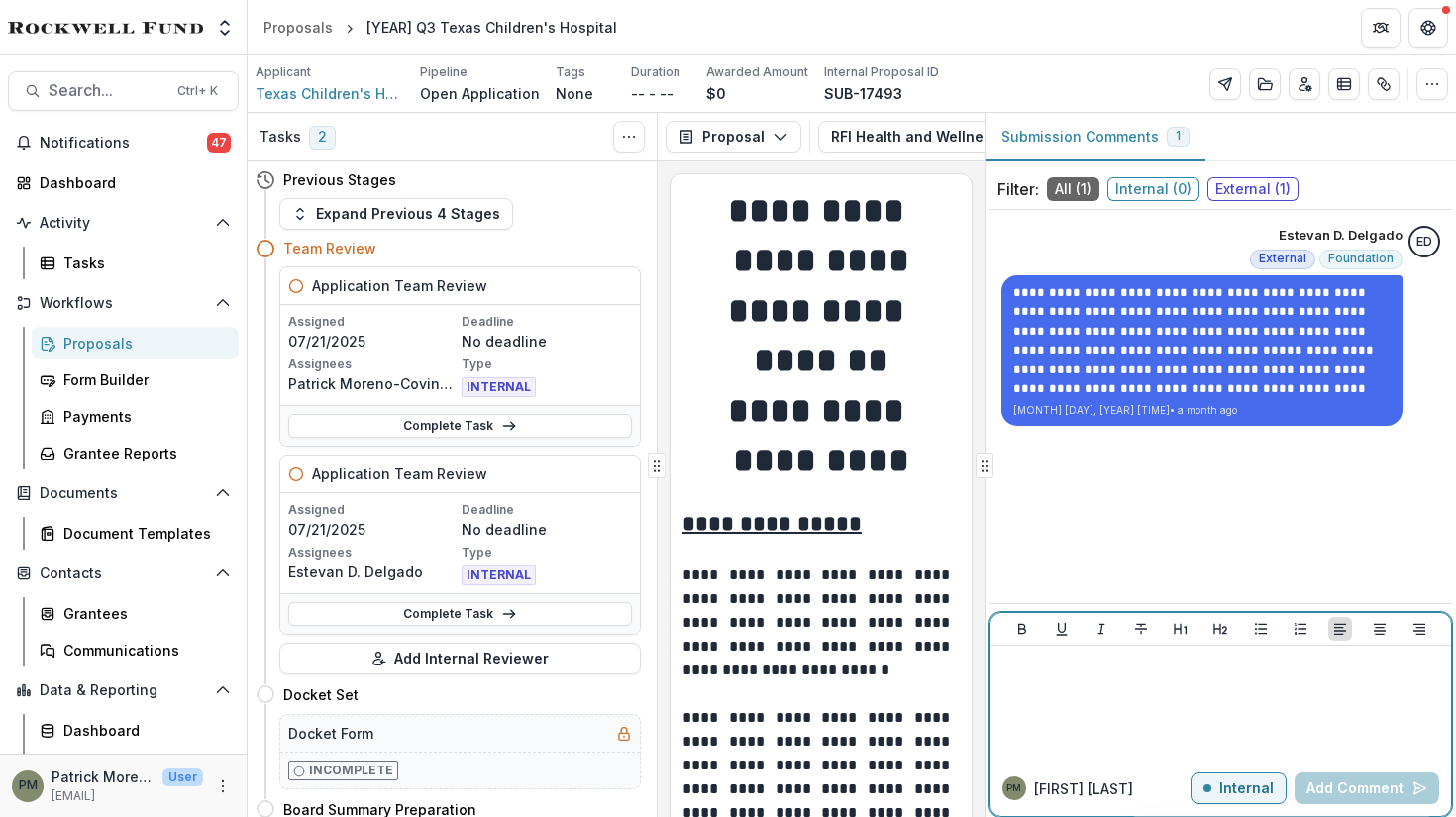 click at bounding box center (1220, 703) 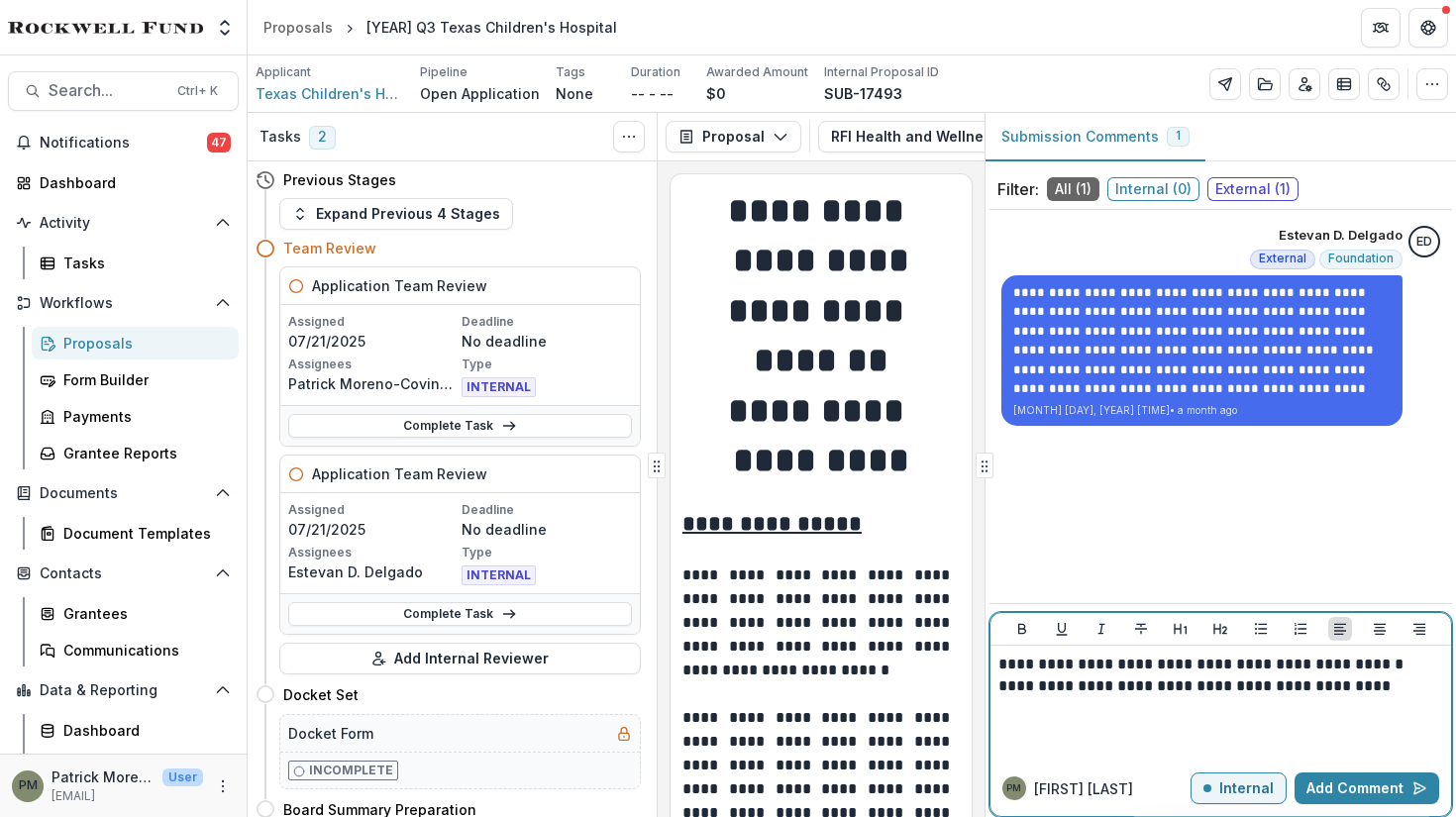 click on "**********" at bounding box center [1220, 686] 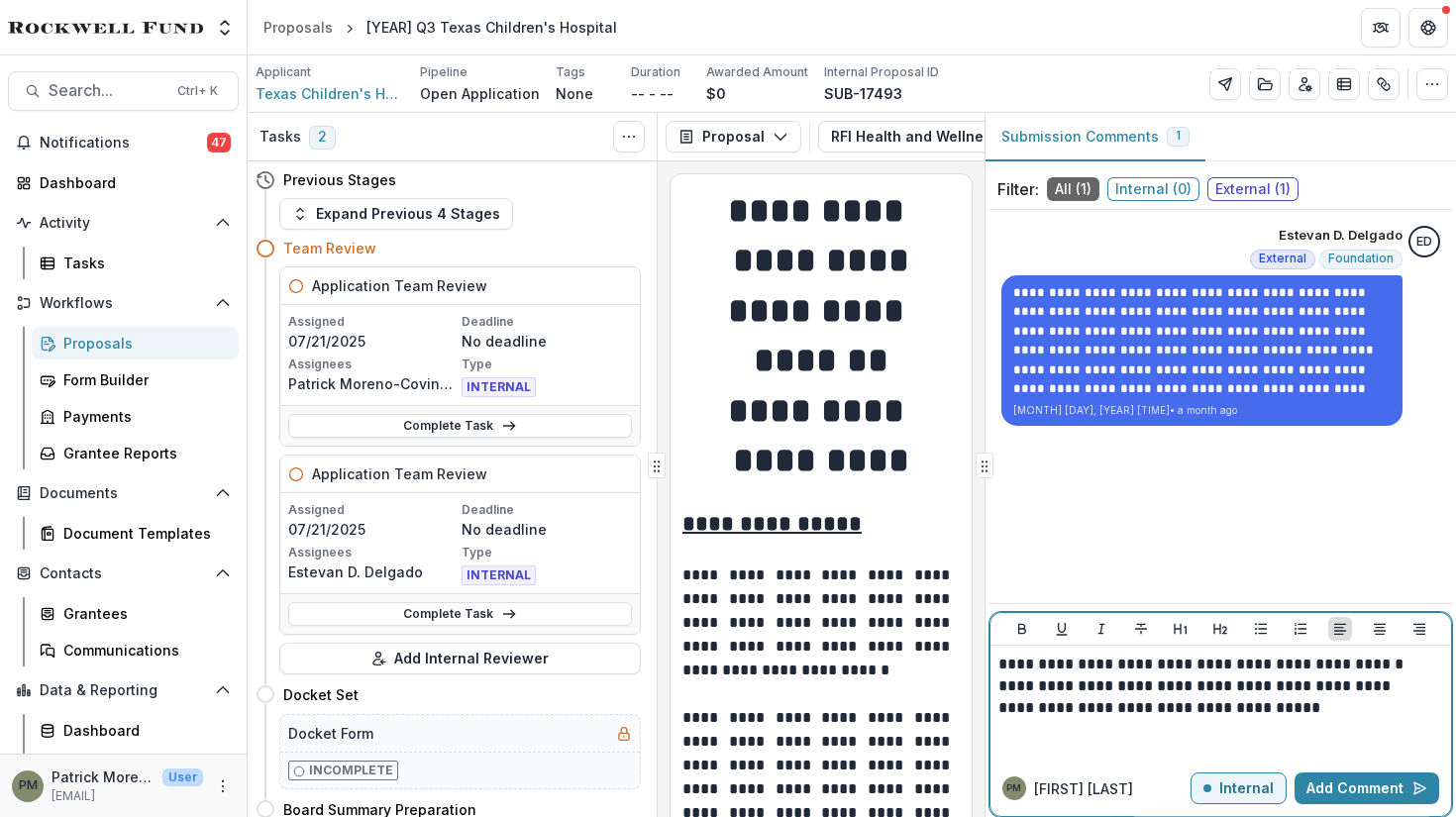 click on "**********" at bounding box center [1220, 708] 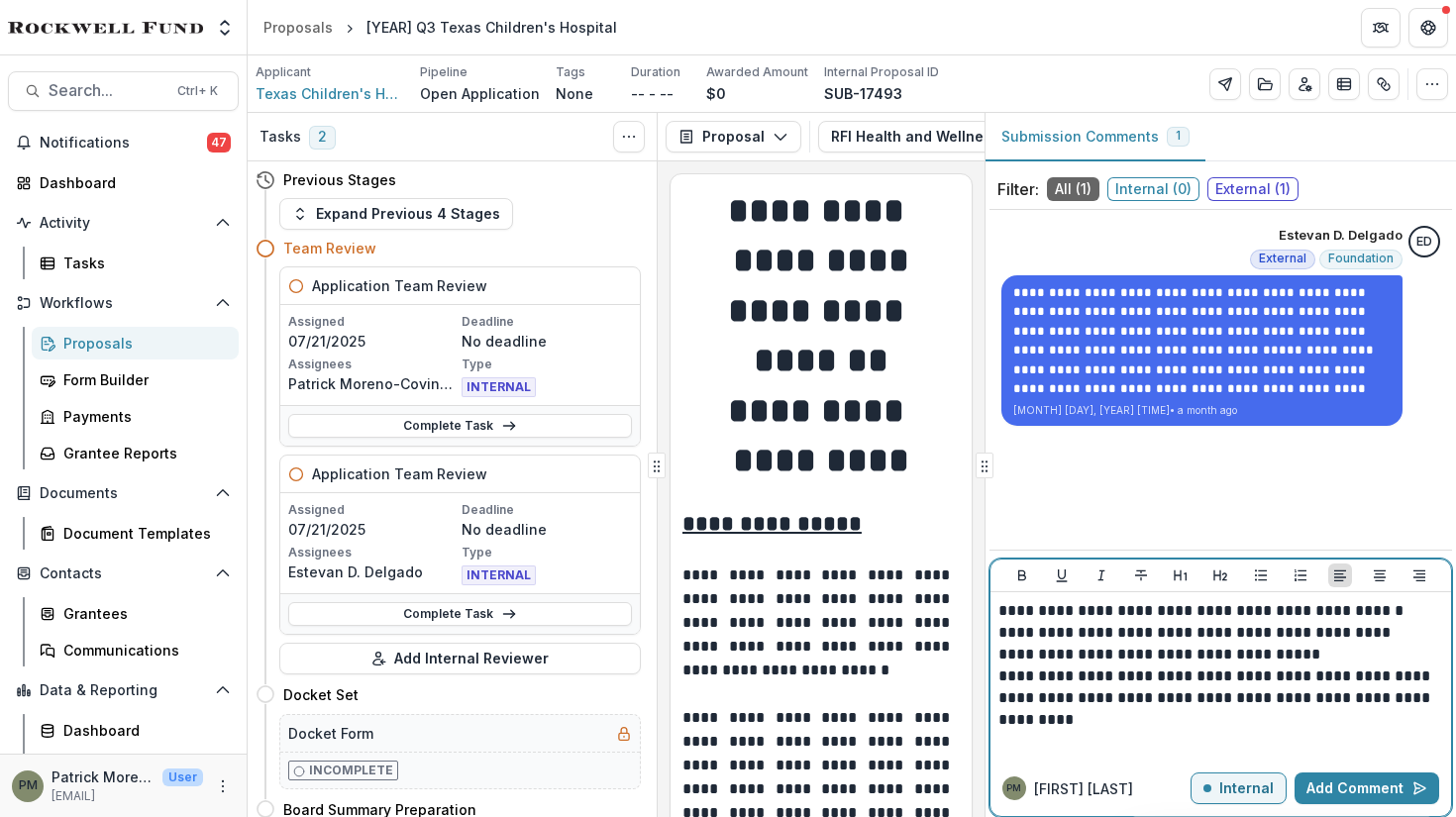 click on "**********" at bounding box center [1220, 698] 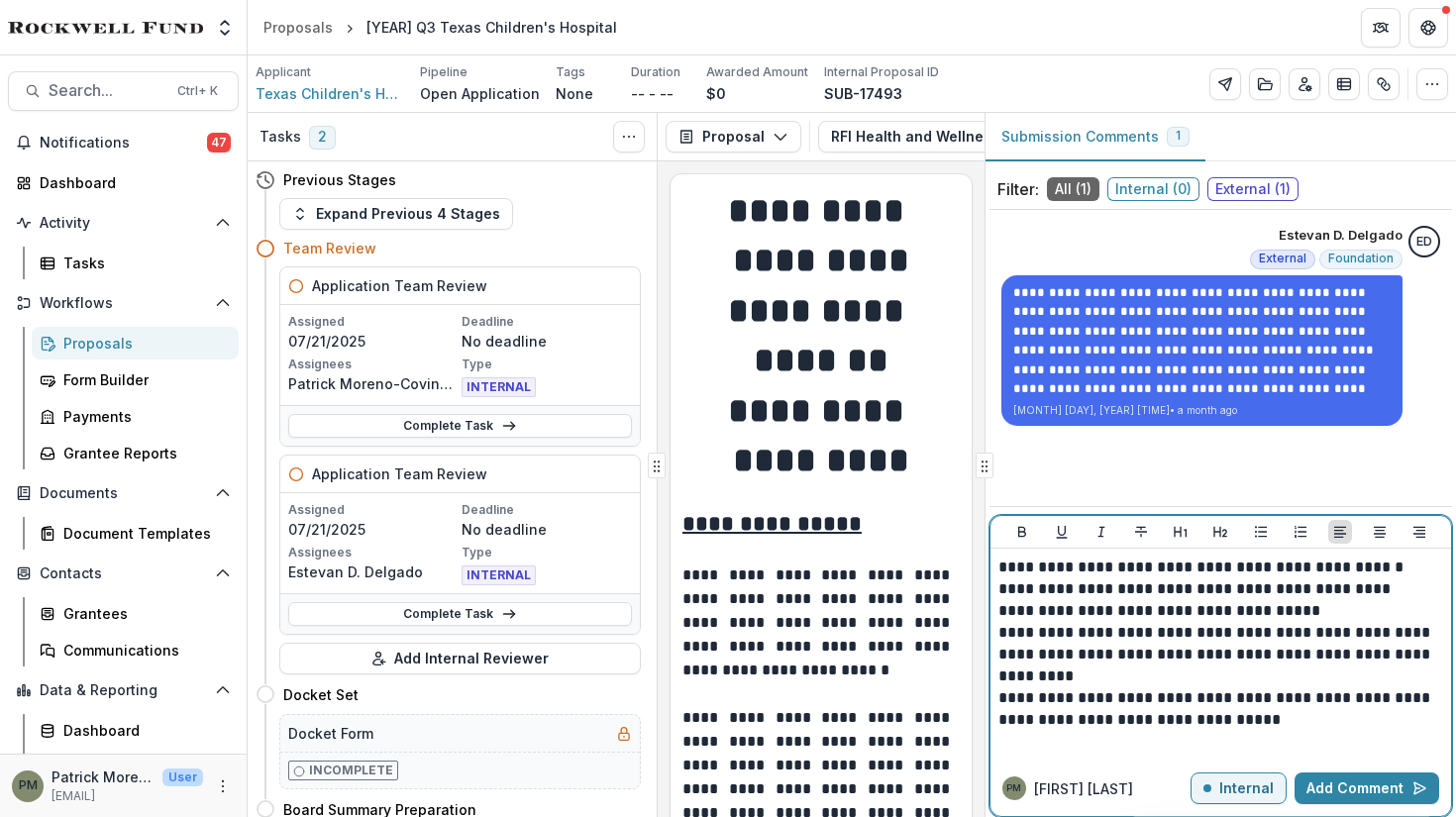 click on "**********" at bounding box center (1220, 709) 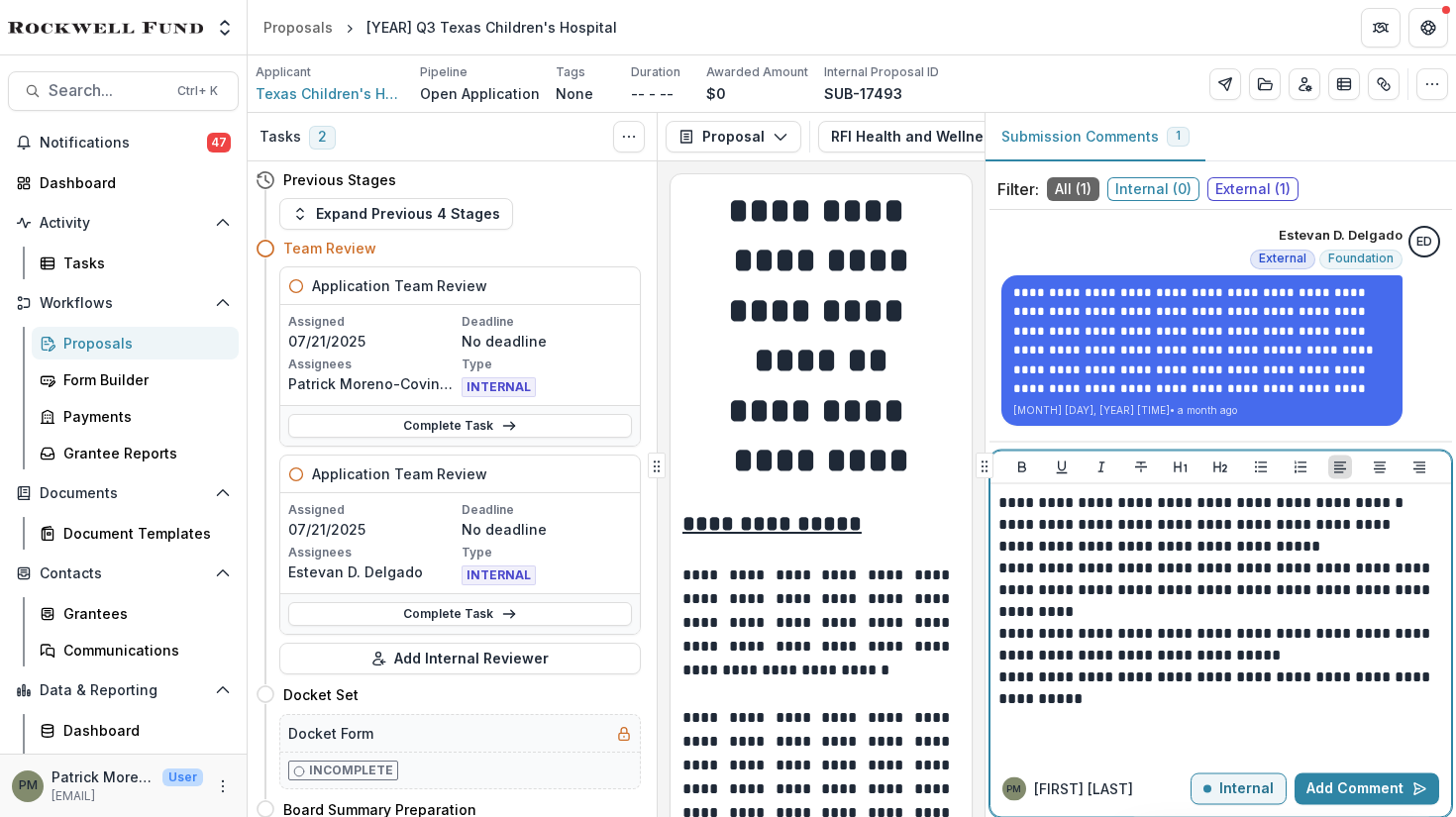 click on "**********" at bounding box center [1220, 687] 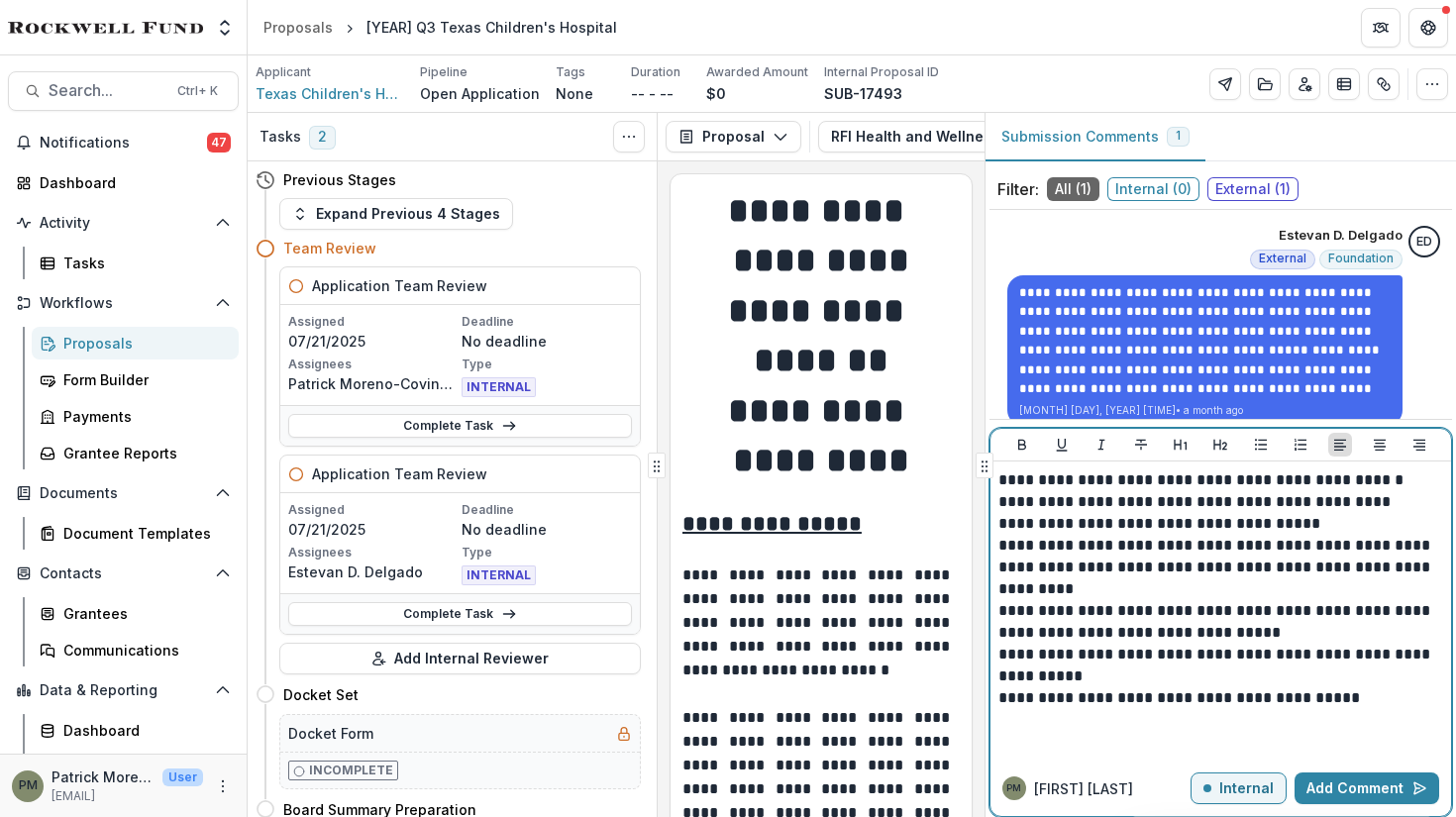 click on "**********" at bounding box center (1220, 698) 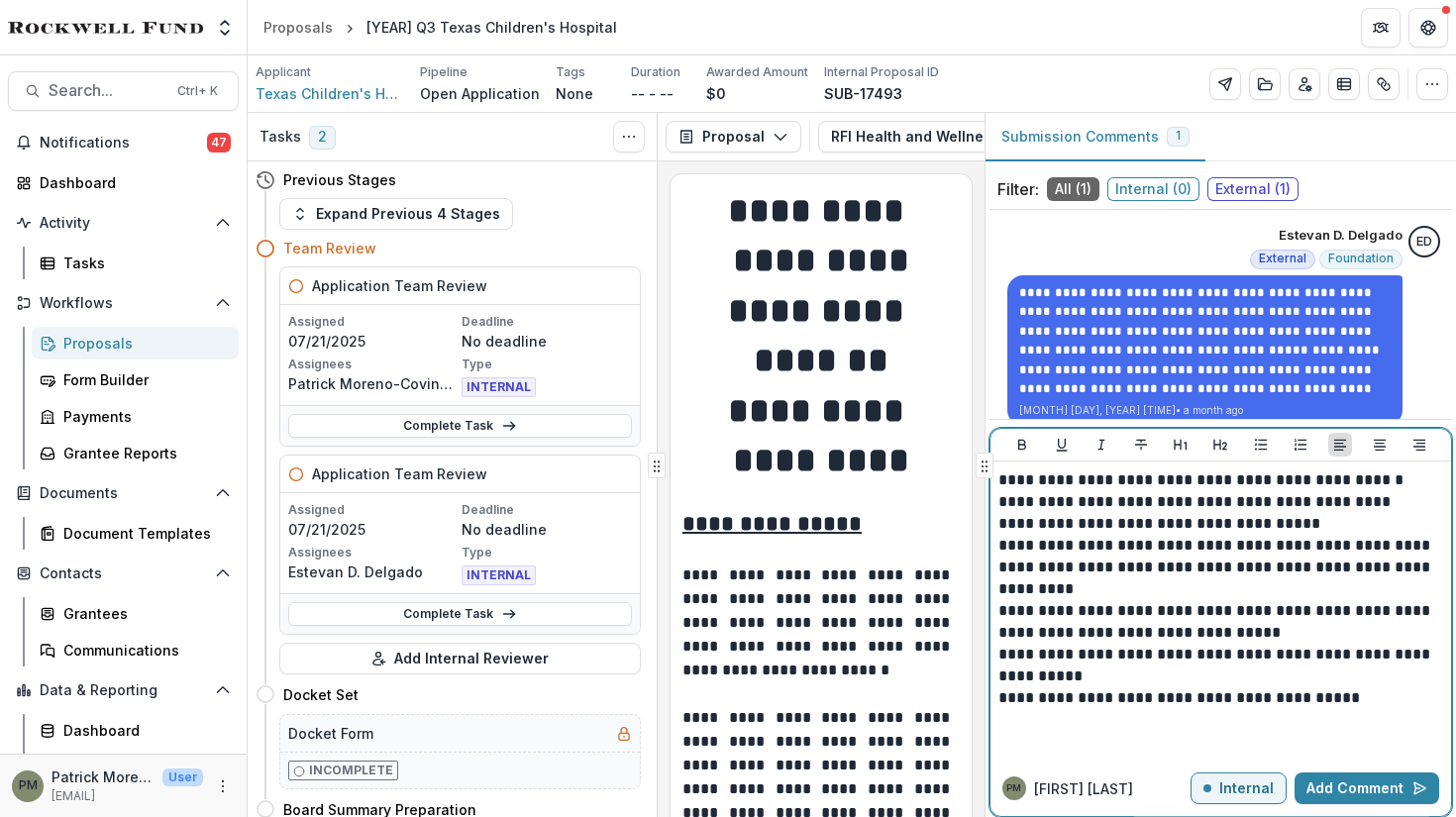 click on "**********" at bounding box center [1220, 698] 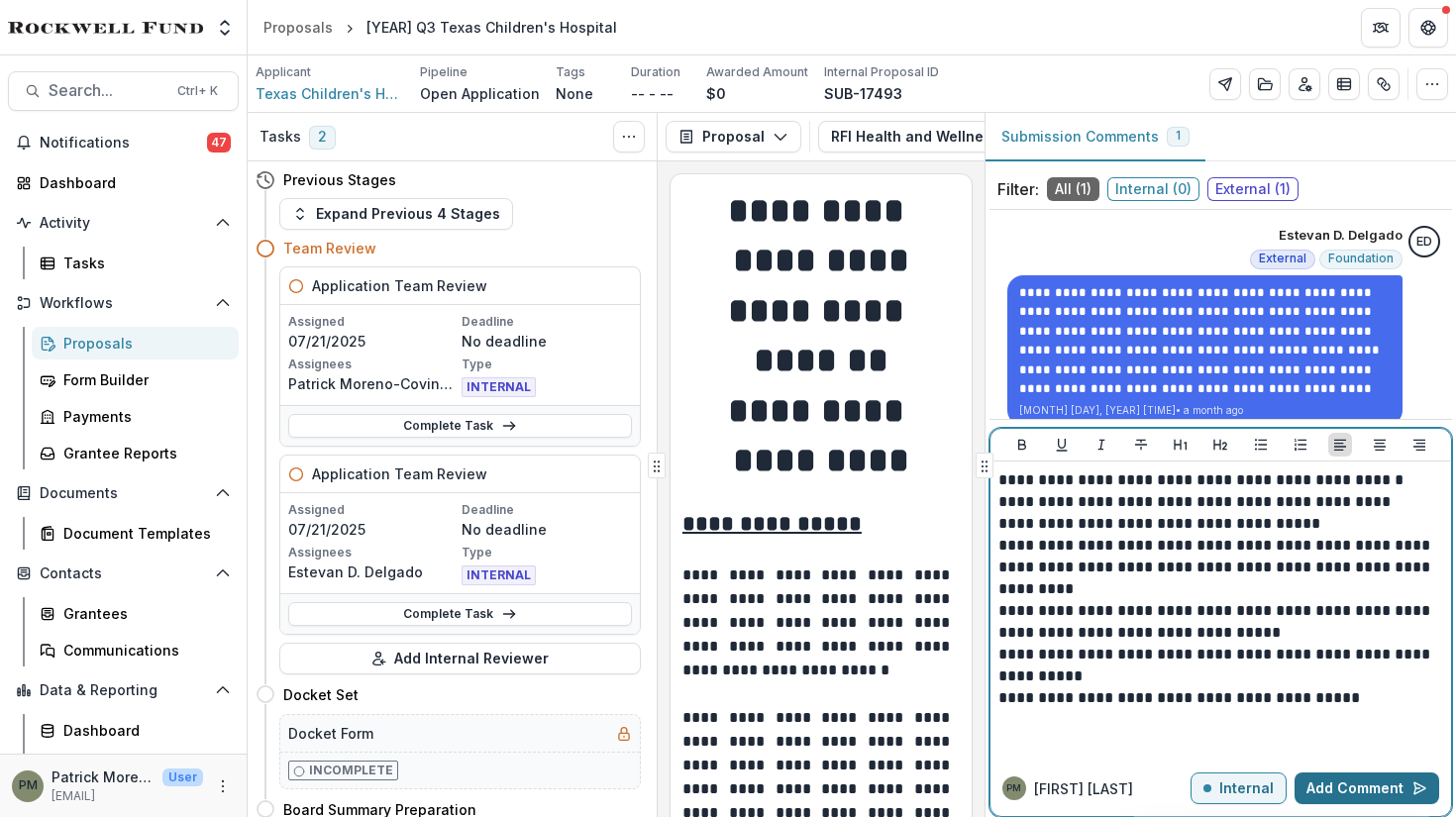click on "Add Comment" at bounding box center (1367, 788) 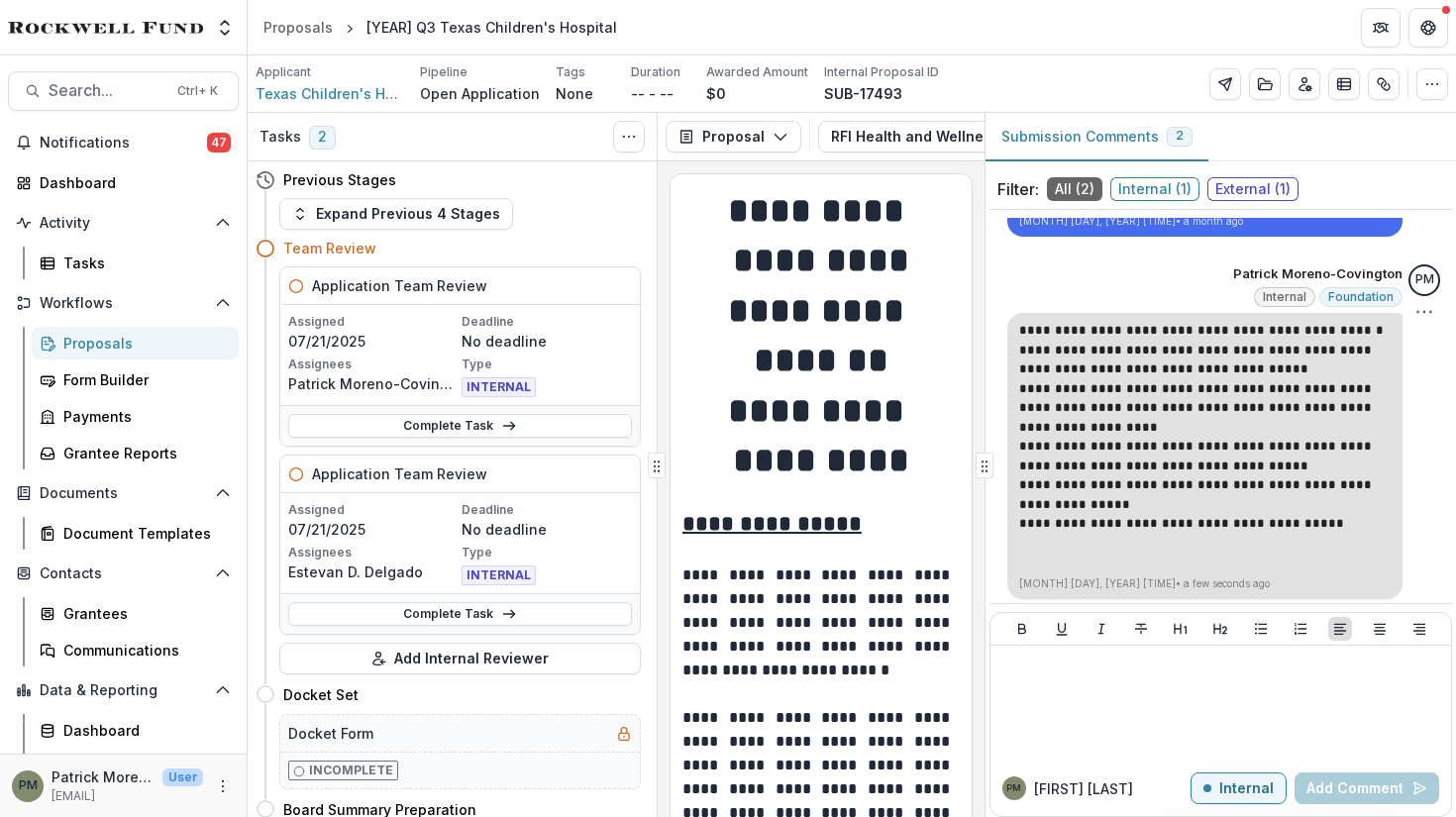 scroll, scrollTop: 196, scrollLeft: 0, axis: vertical 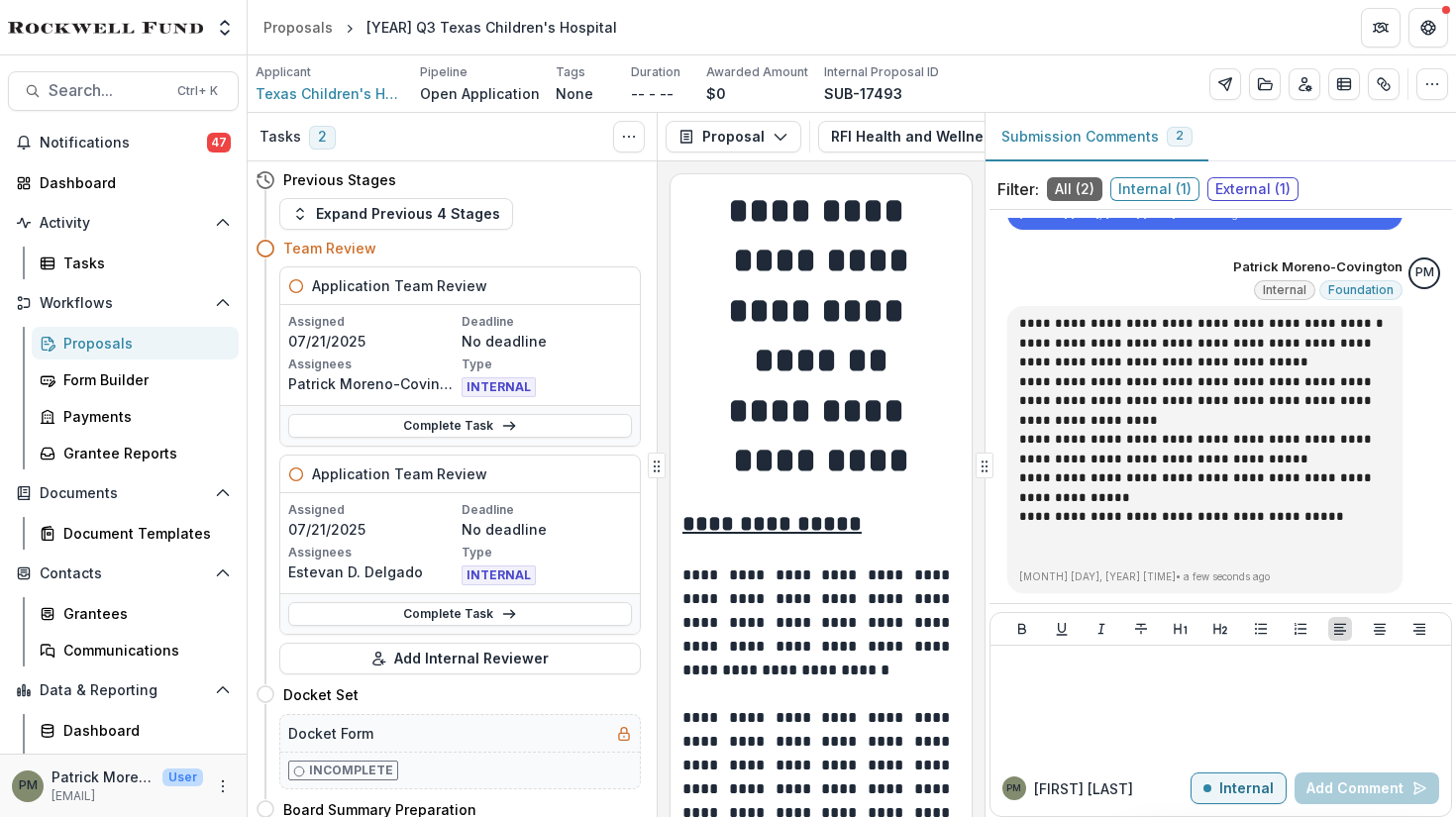 drag, startPoint x: 493, startPoint y: 94, endPoint x: 415, endPoint y: 91, distance: 78.05767 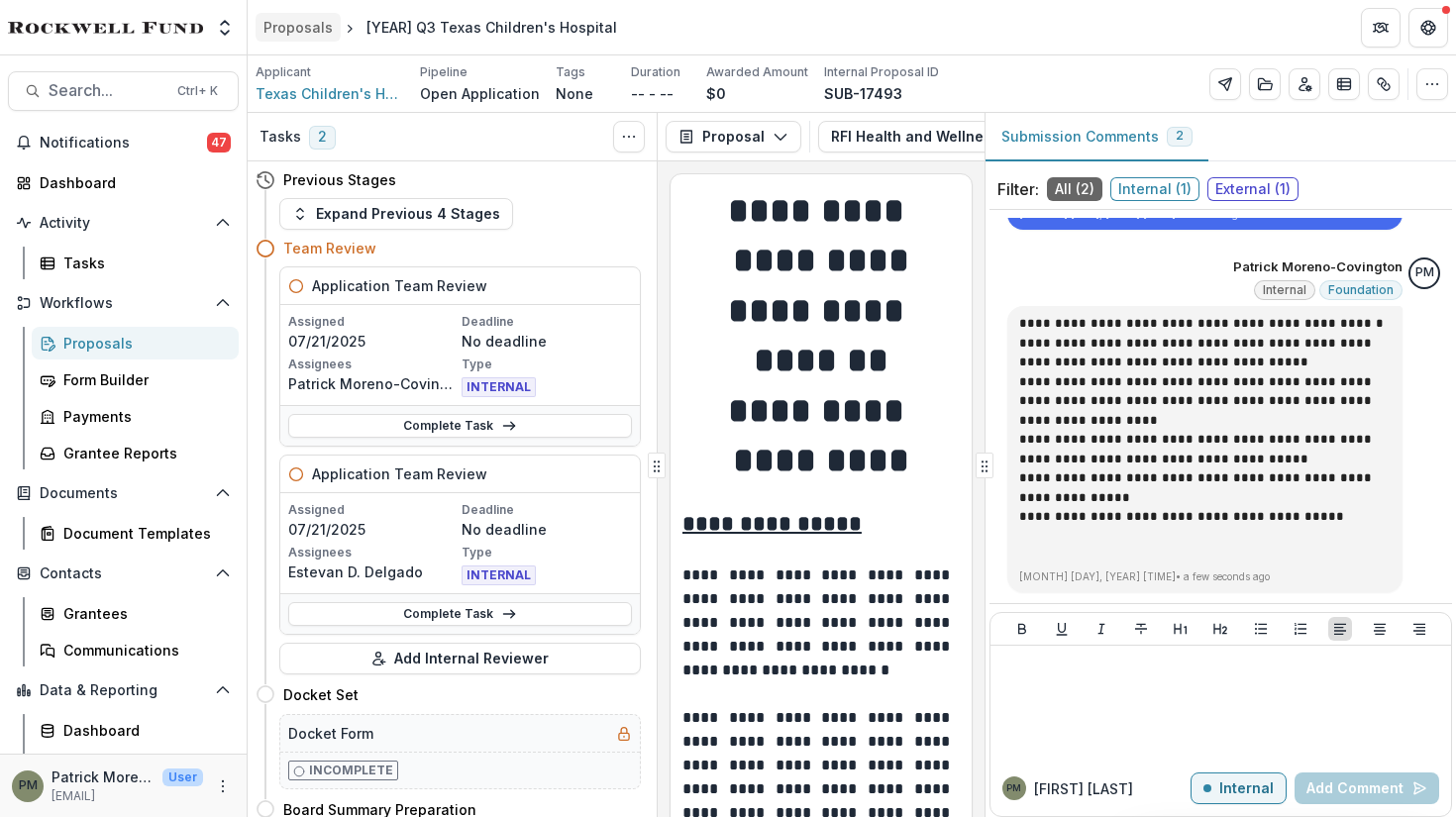 click on "Proposals" at bounding box center [298, 27] 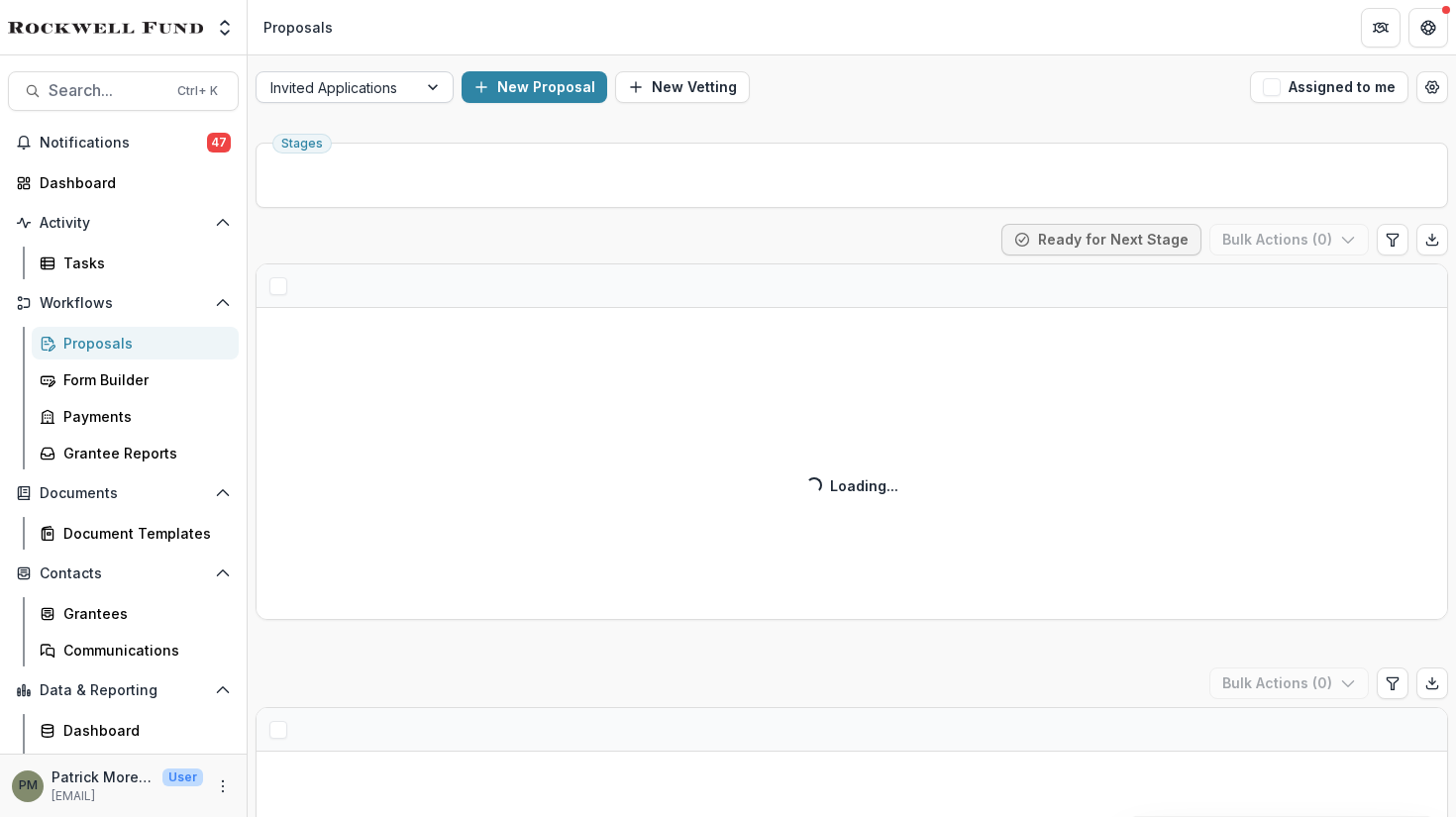 click at bounding box center (435, 87) 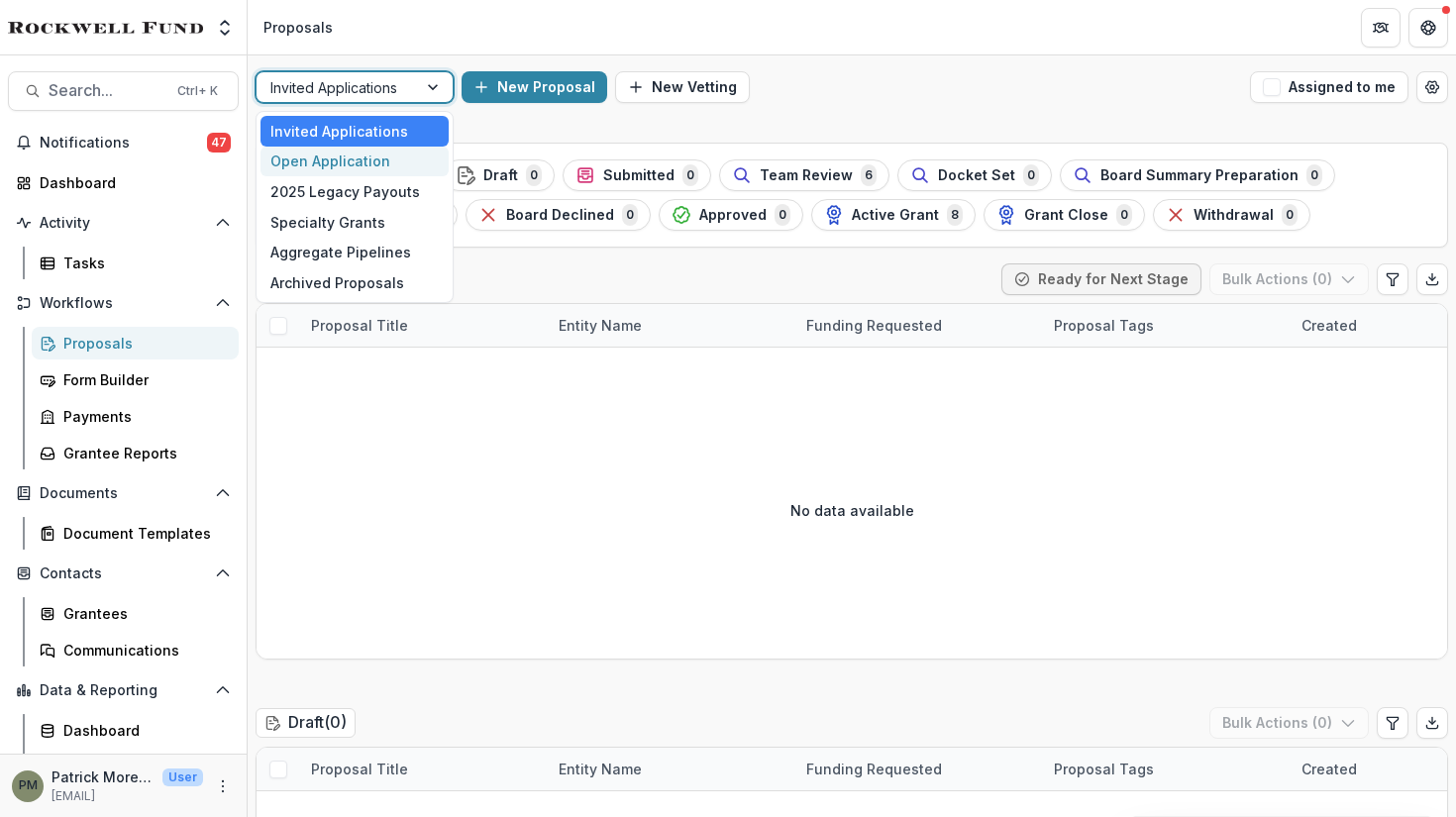 click on "Open Application" at bounding box center (355, 161) 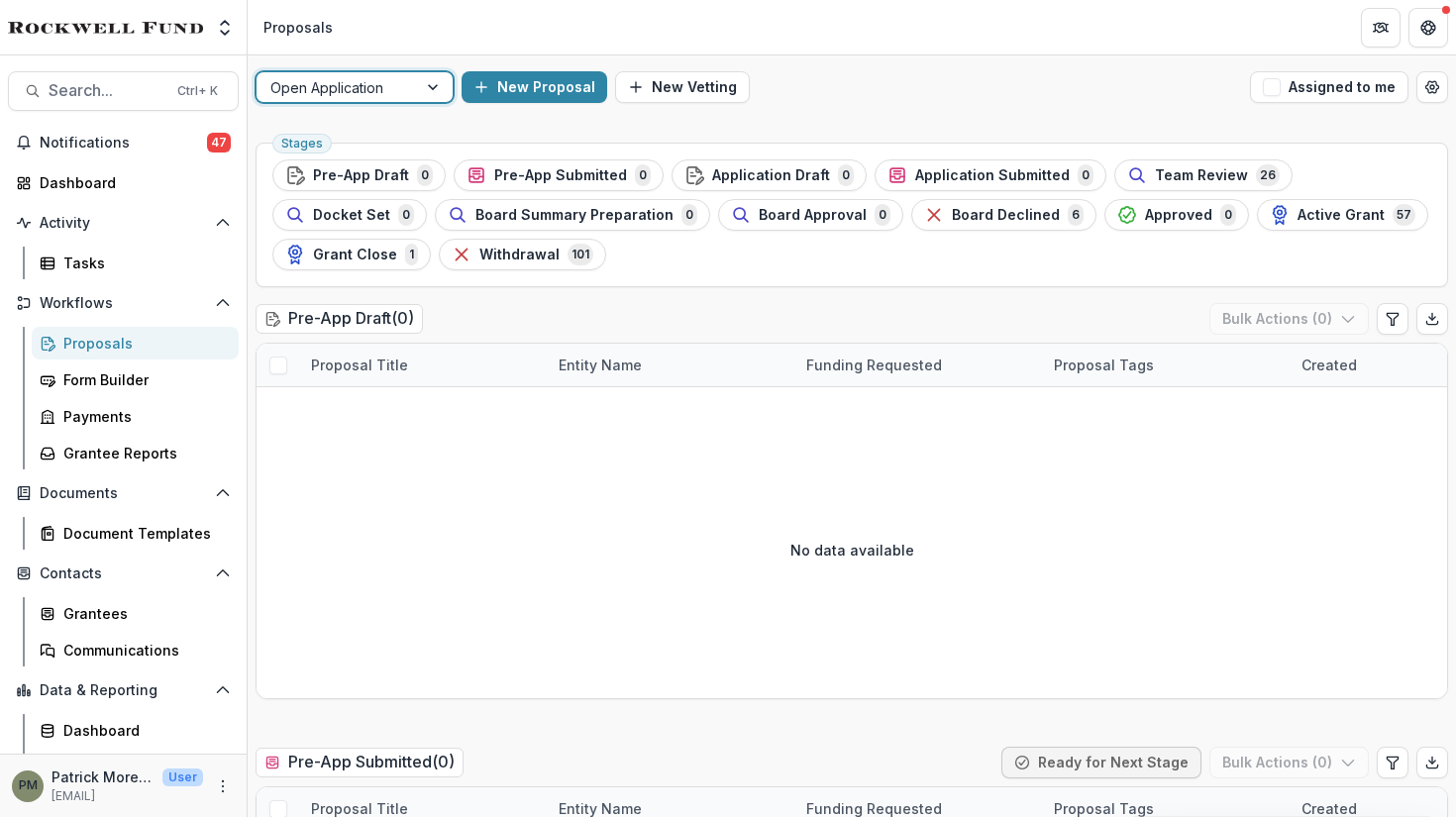 click on "Team Review" at bounding box center [1201, 175] 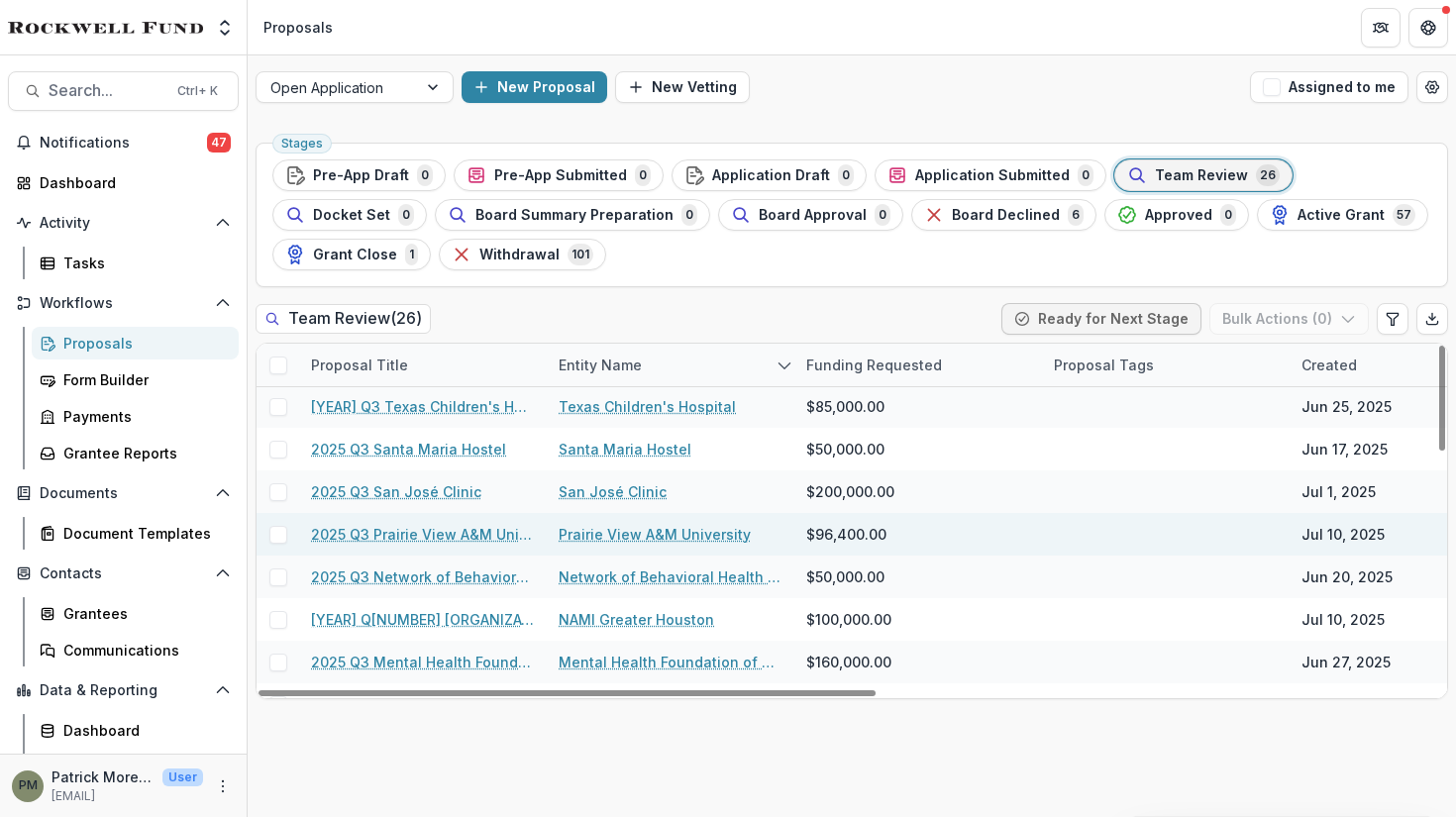 scroll, scrollTop: 4, scrollLeft: 0, axis: vertical 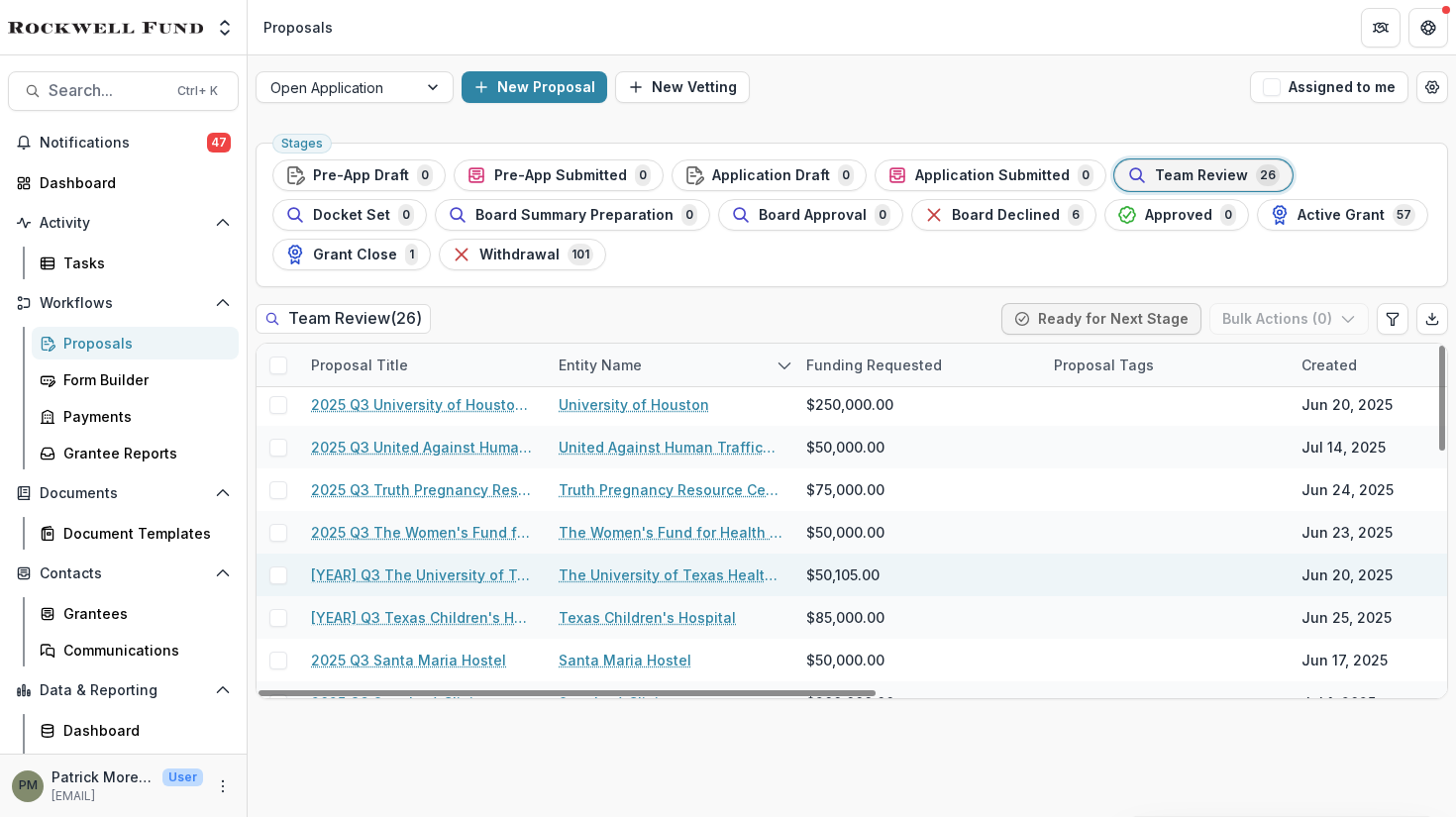 click on "[YEAR] Q3 The University of Texas Health Science Center at Houston" at bounding box center (423, 574) 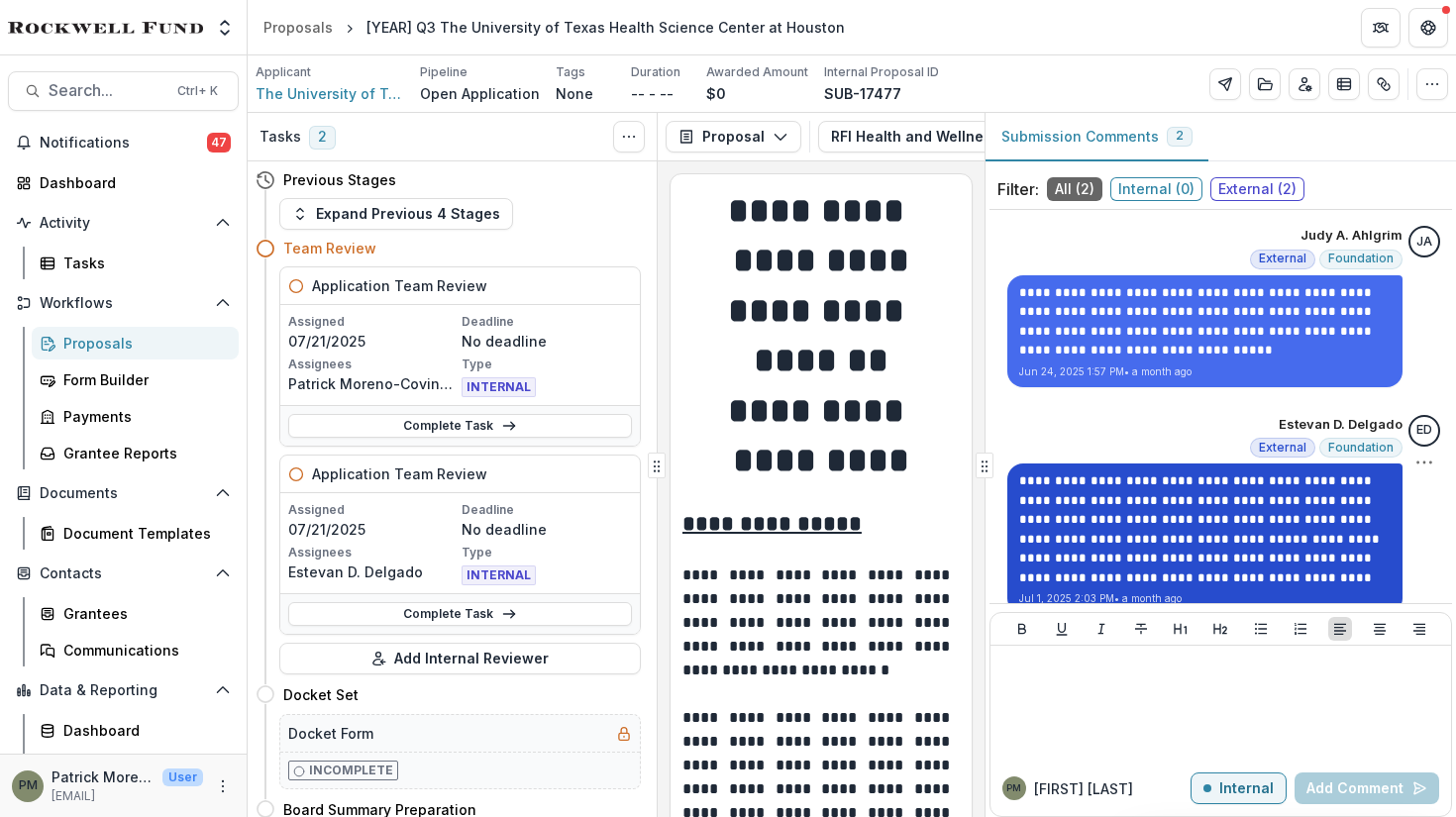 scroll, scrollTop: 22, scrollLeft: 0, axis: vertical 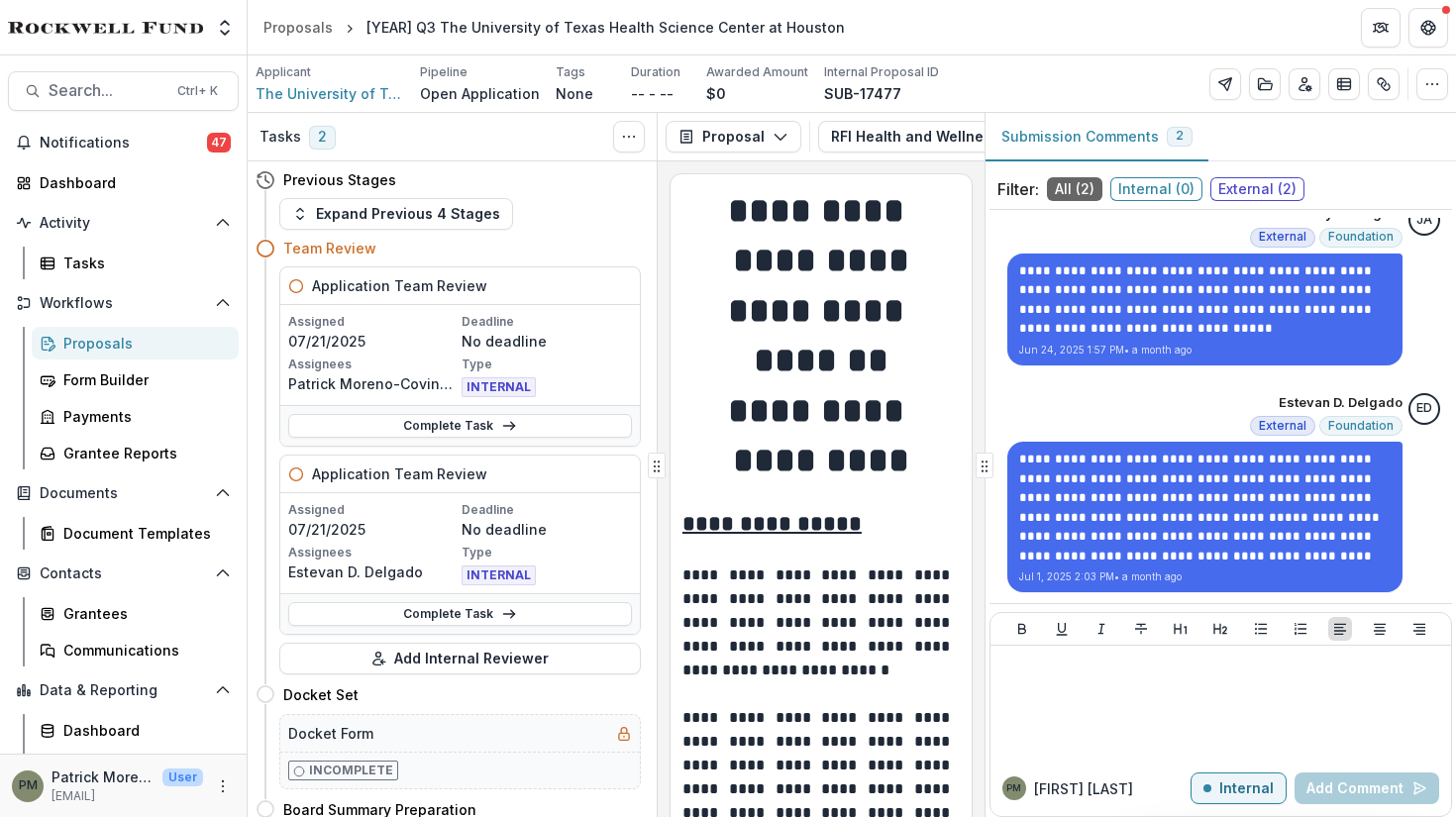 click on "Internal ( 0 )" at bounding box center [1156, 189] 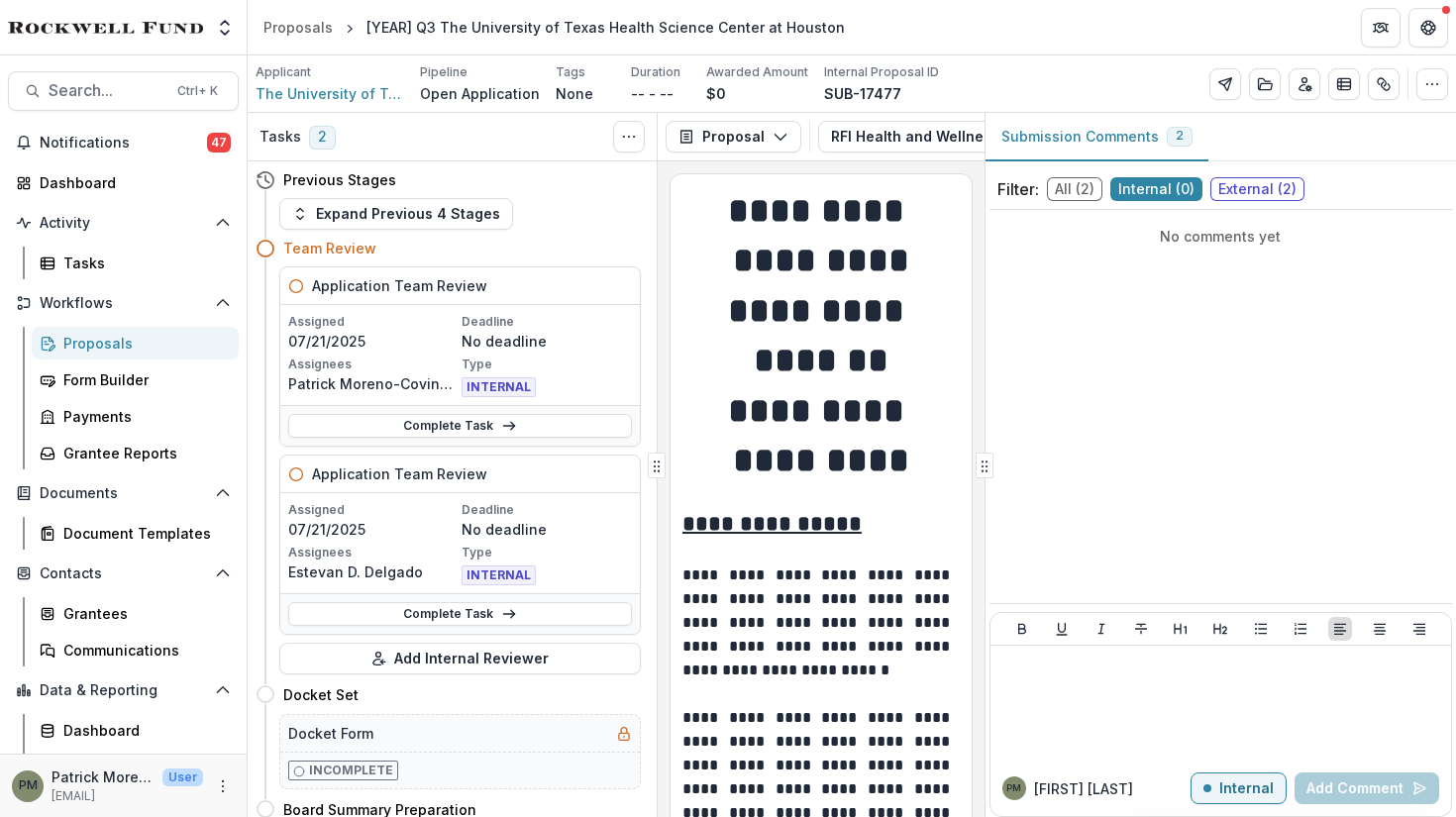 scroll, scrollTop: 0, scrollLeft: 0, axis: both 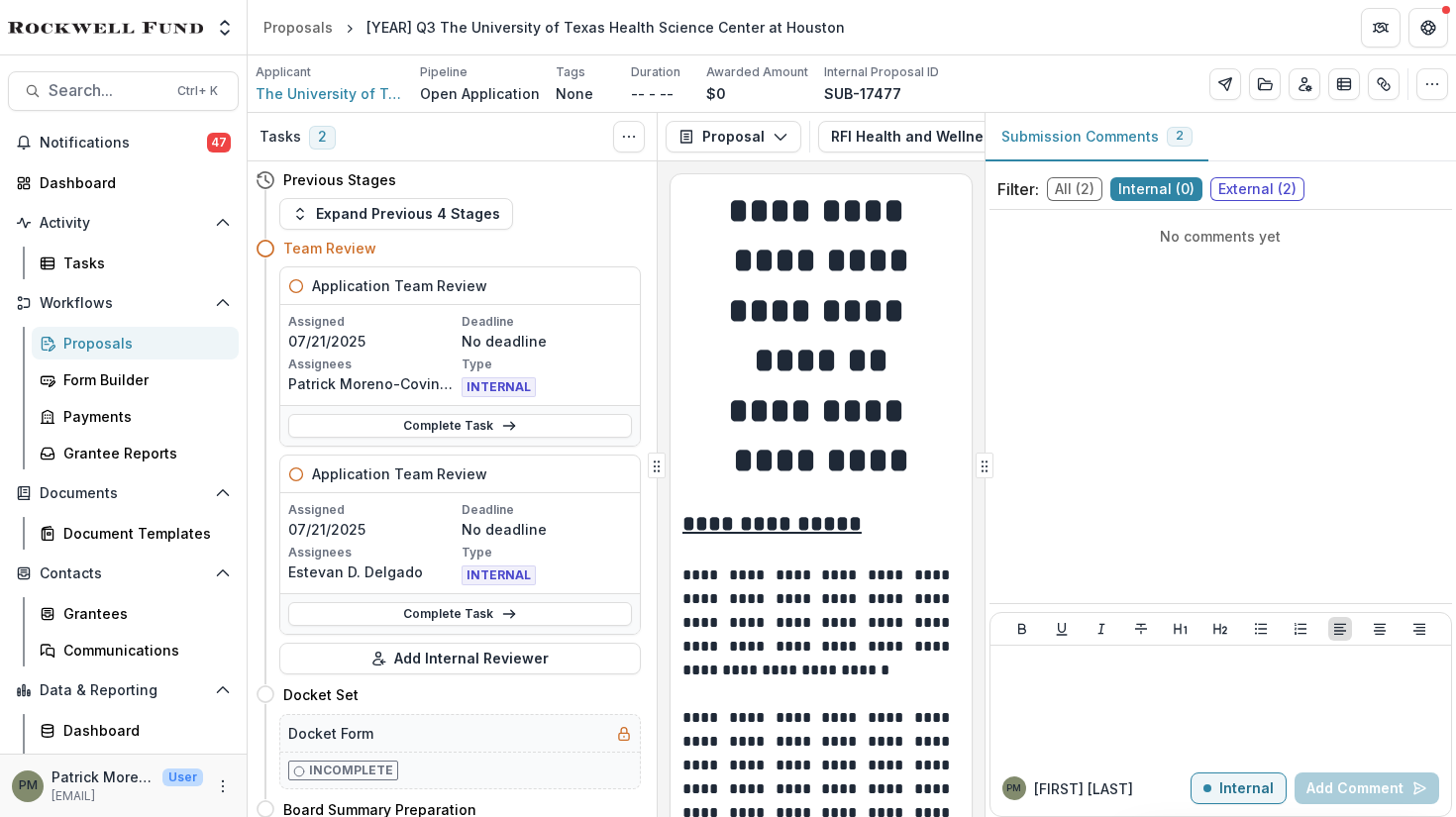 click on "All ( 2 )" at bounding box center [1075, 189] 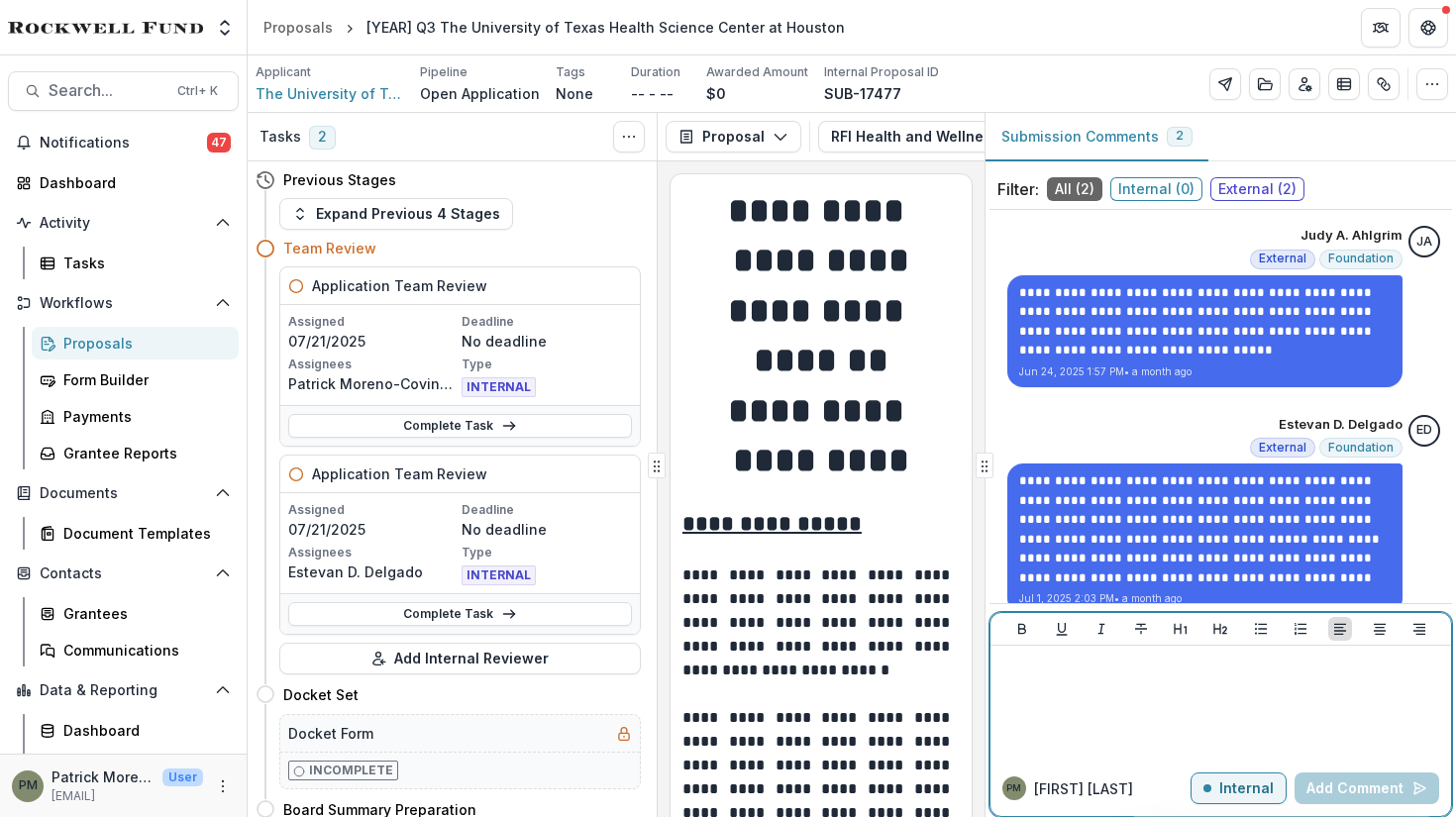 click at bounding box center (1220, 703) 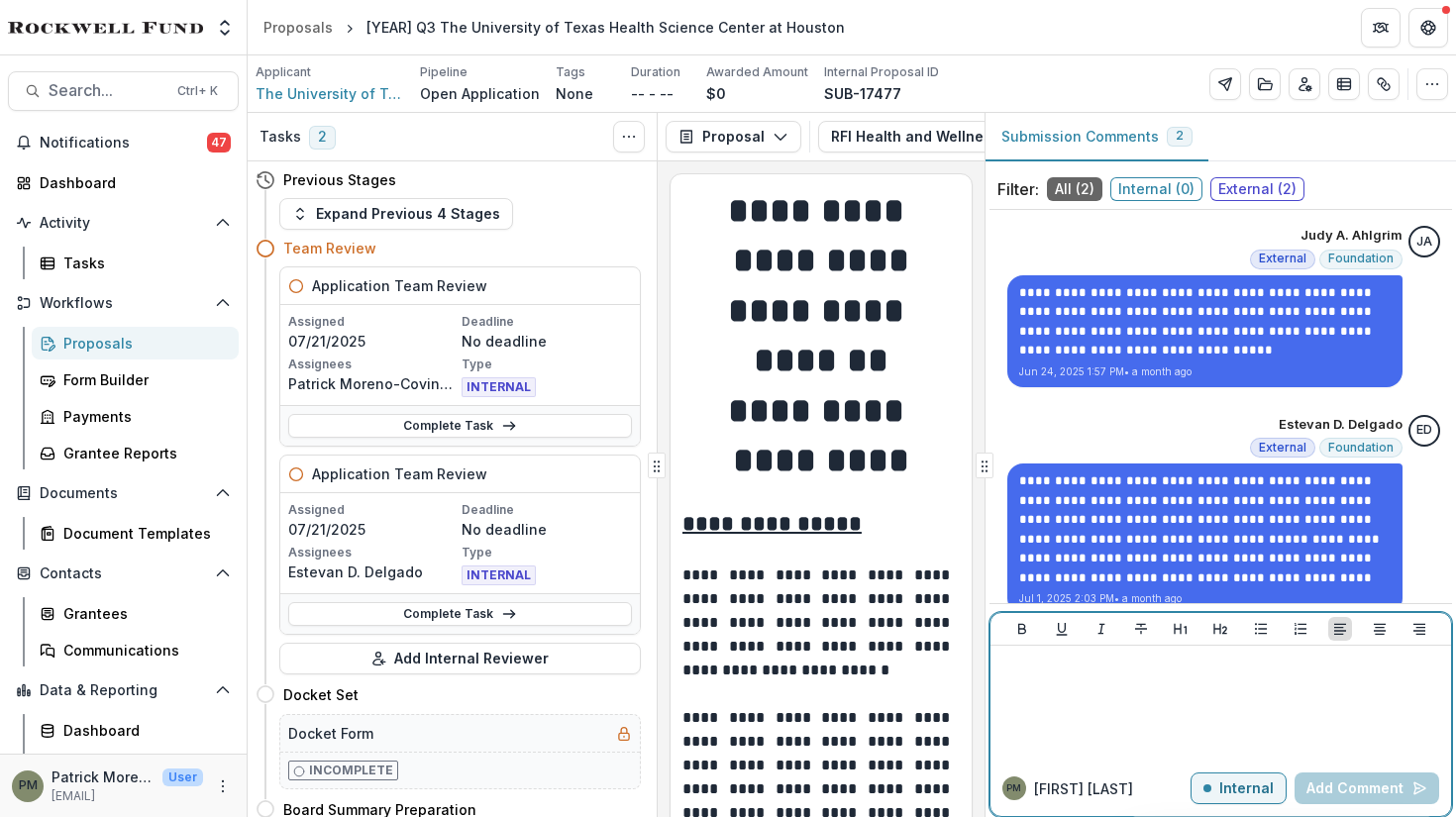 type 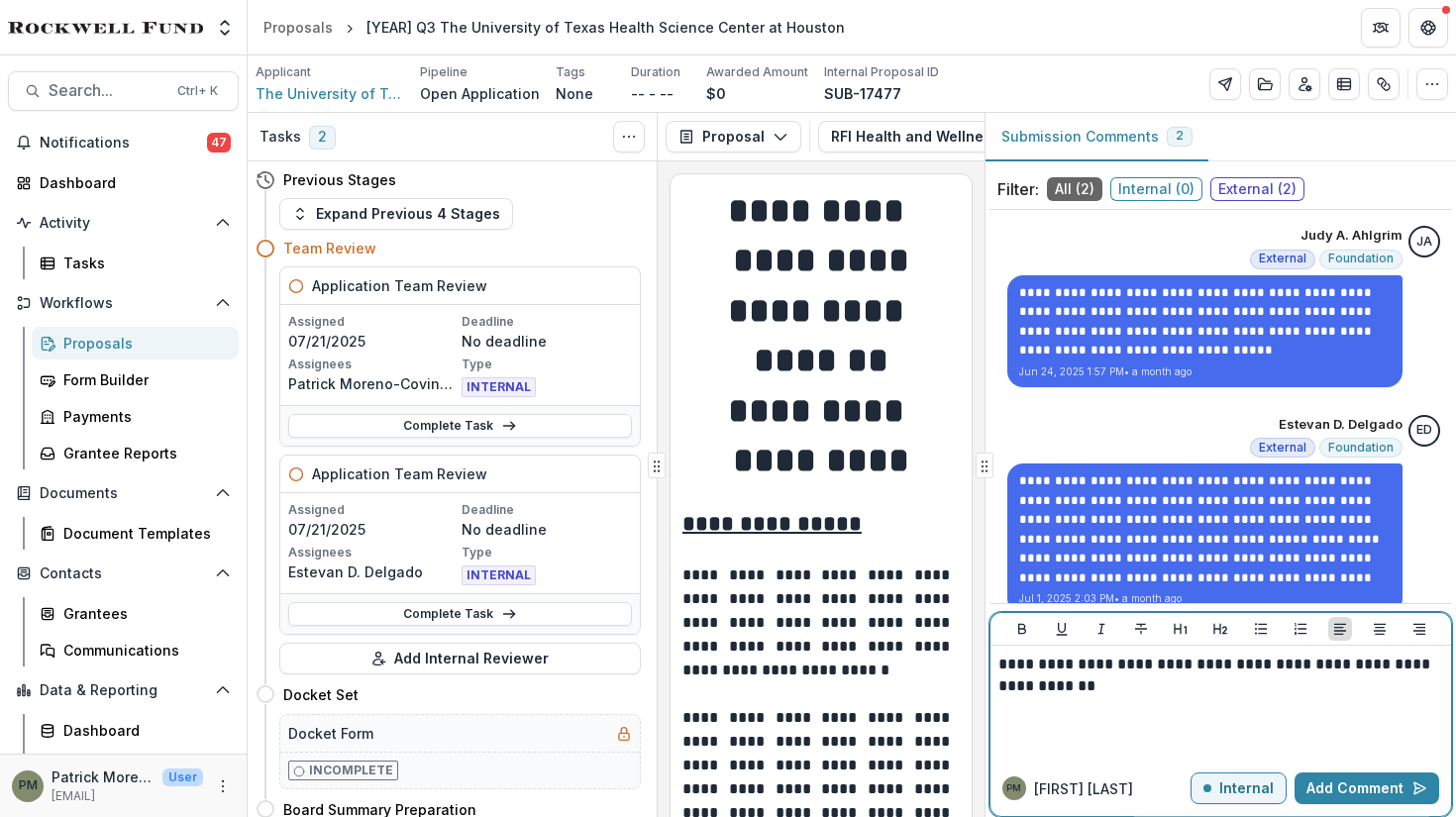 drag, startPoint x: 1125, startPoint y: 694, endPoint x: 1115, endPoint y: 684, distance: 14.142136 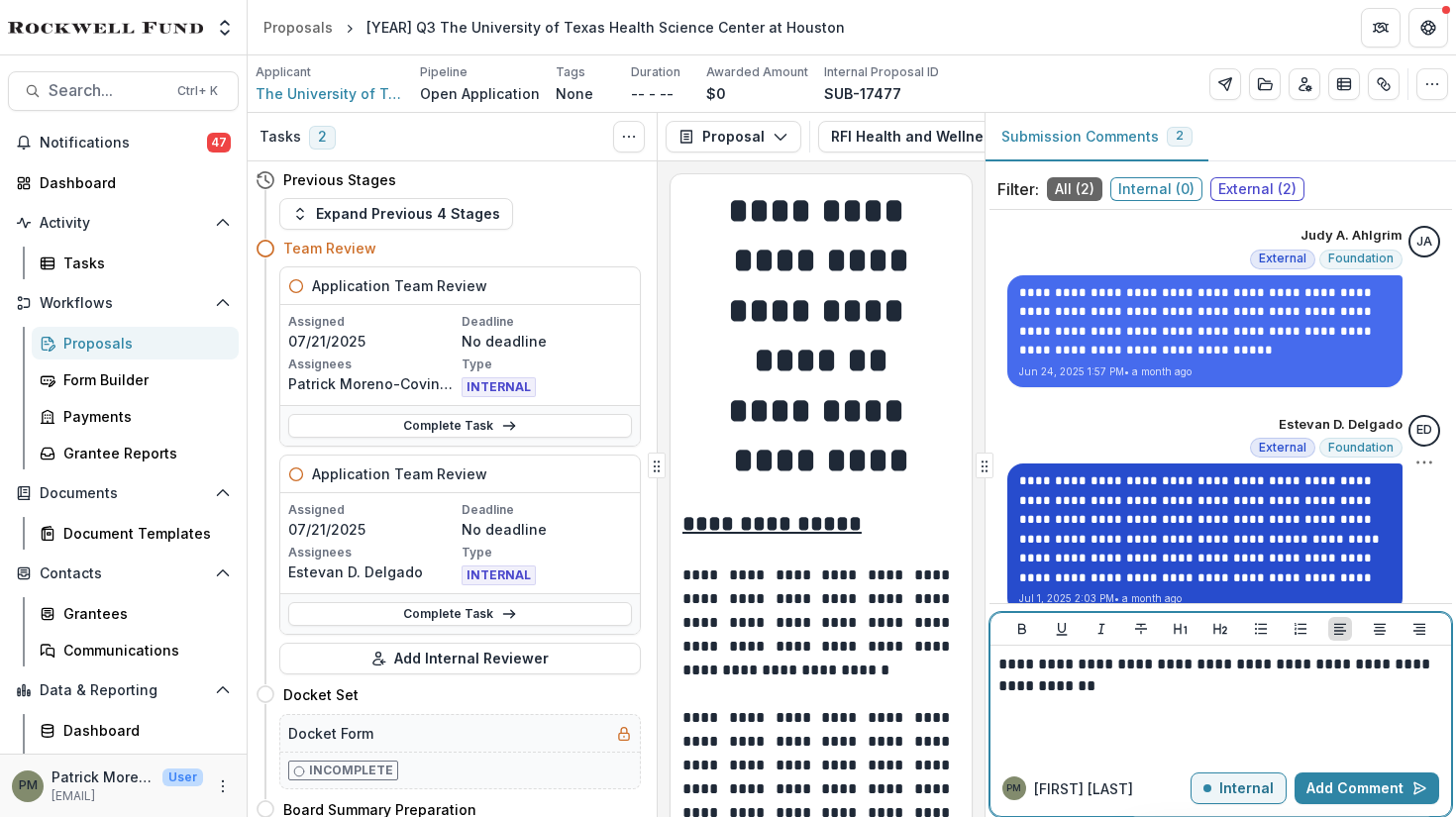 scroll, scrollTop: 22, scrollLeft: 0, axis: vertical 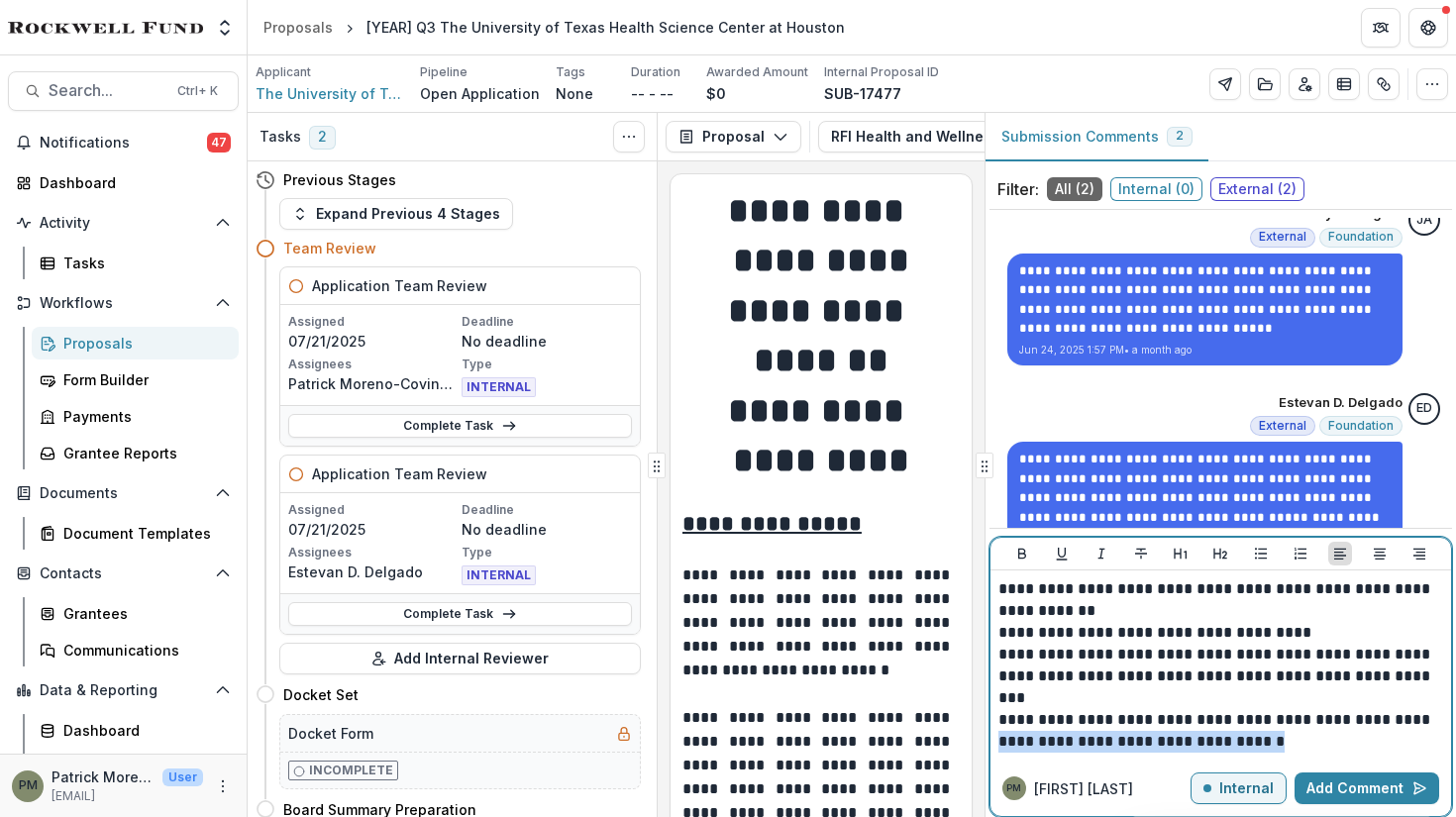 drag, startPoint x: 1260, startPoint y: 742, endPoint x: 987, endPoint y: 737, distance: 273.0458 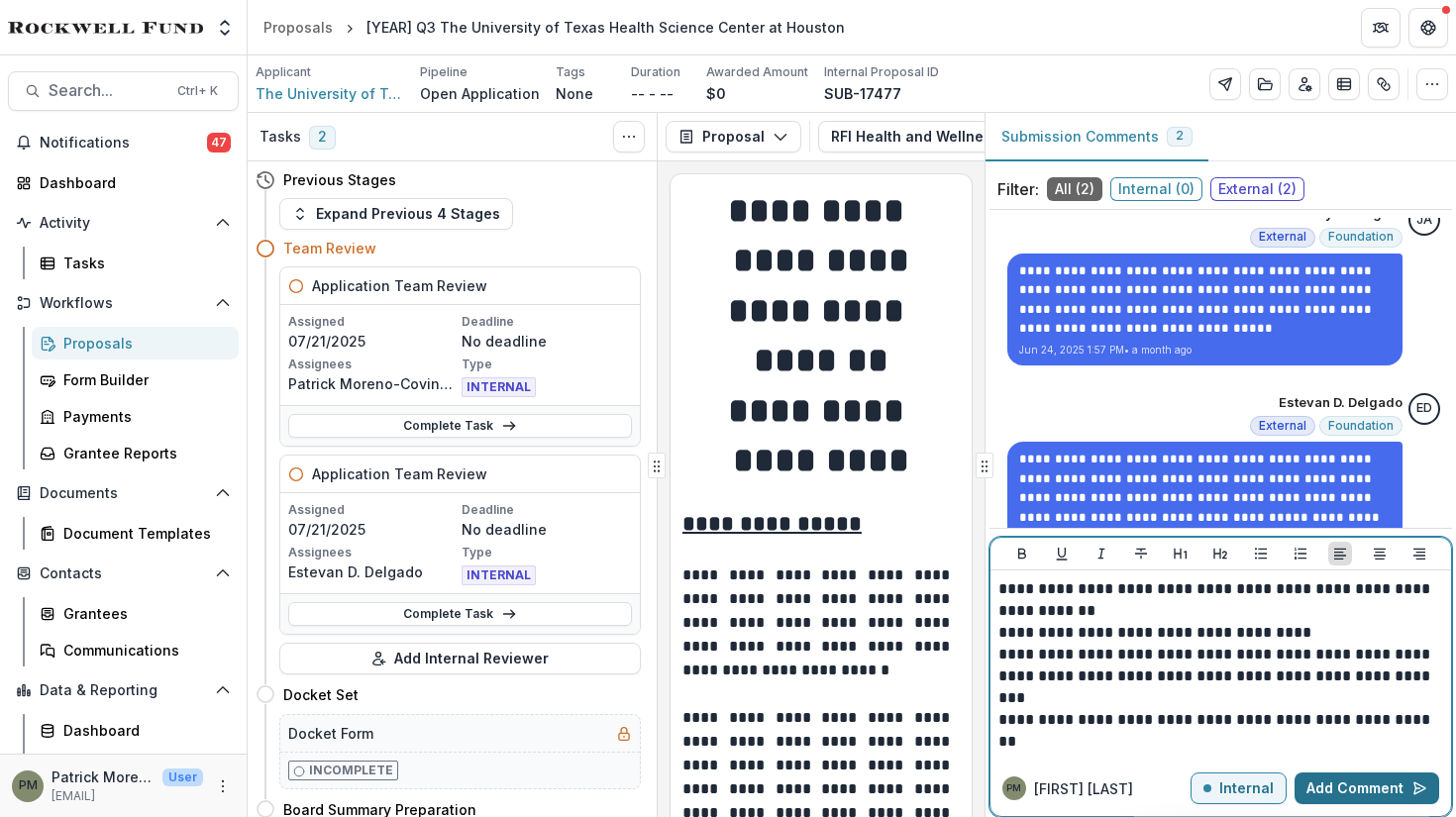 click on "Add Comment" at bounding box center (1367, 788) 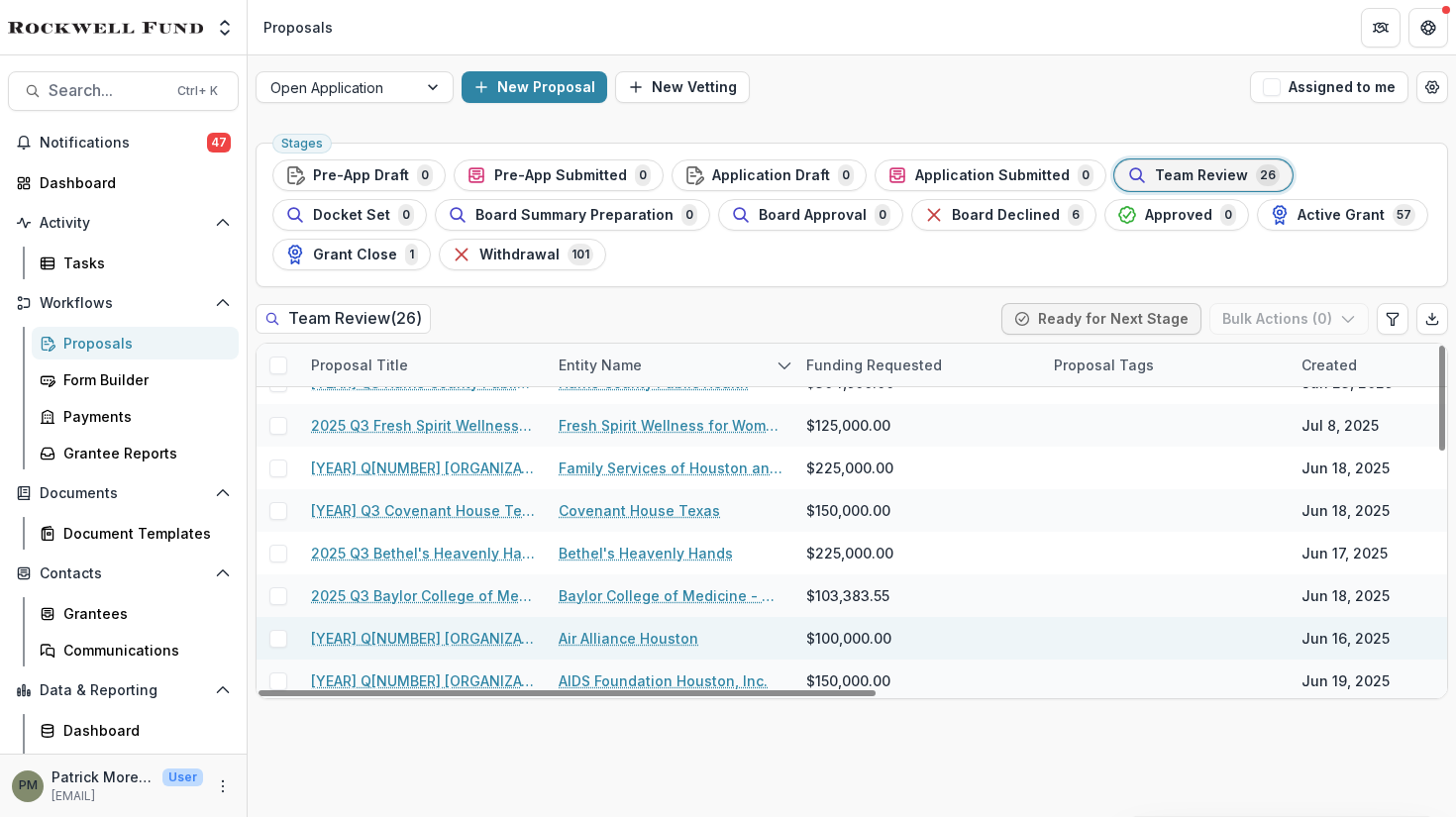 scroll, scrollTop: 796, scrollLeft: 0, axis: vertical 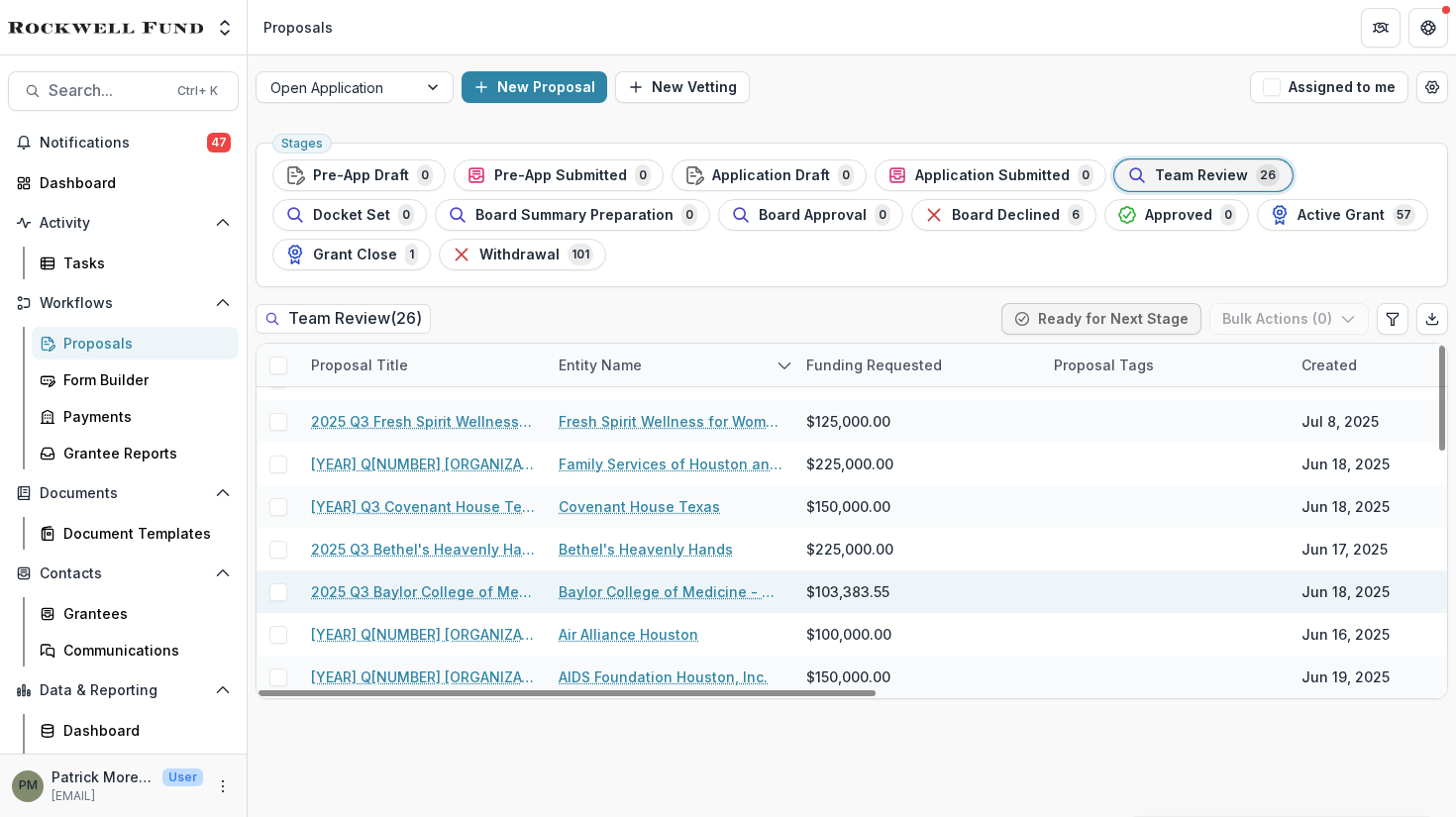 click on "2025 Q3 Baylor College of Medicine - Teen Health Clinic" at bounding box center [423, 591] 